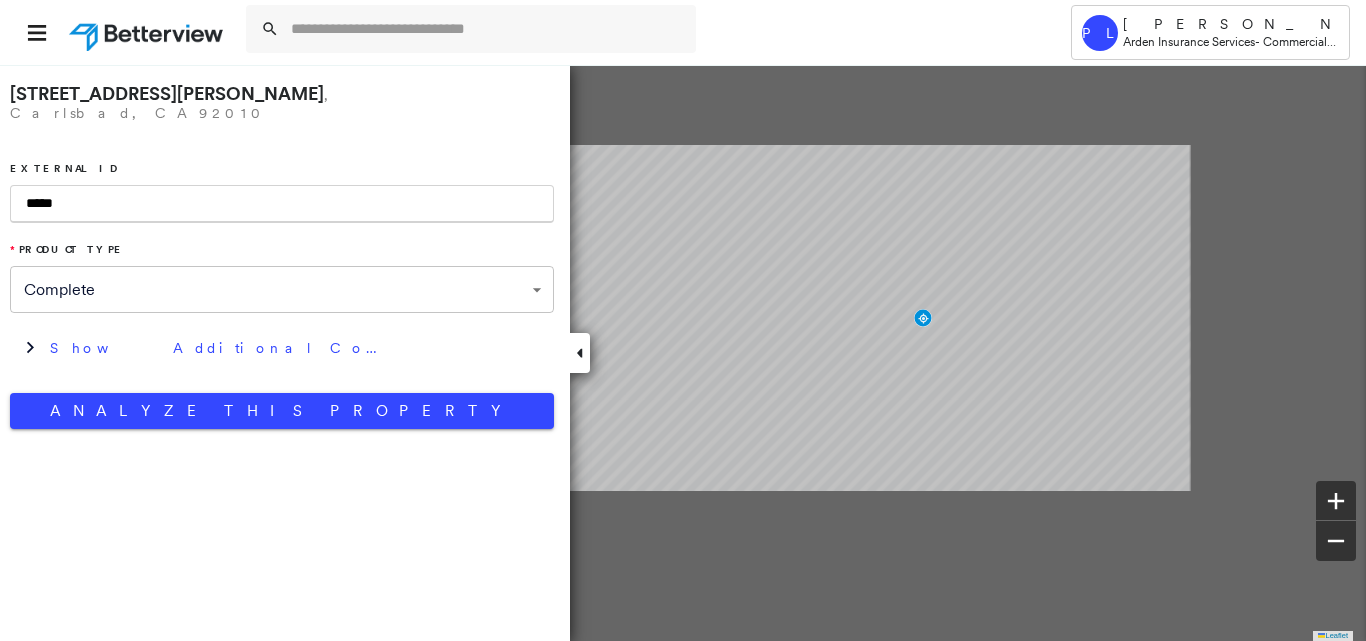scroll, scrollTop: 0, scrollLeft: 0, axis: both 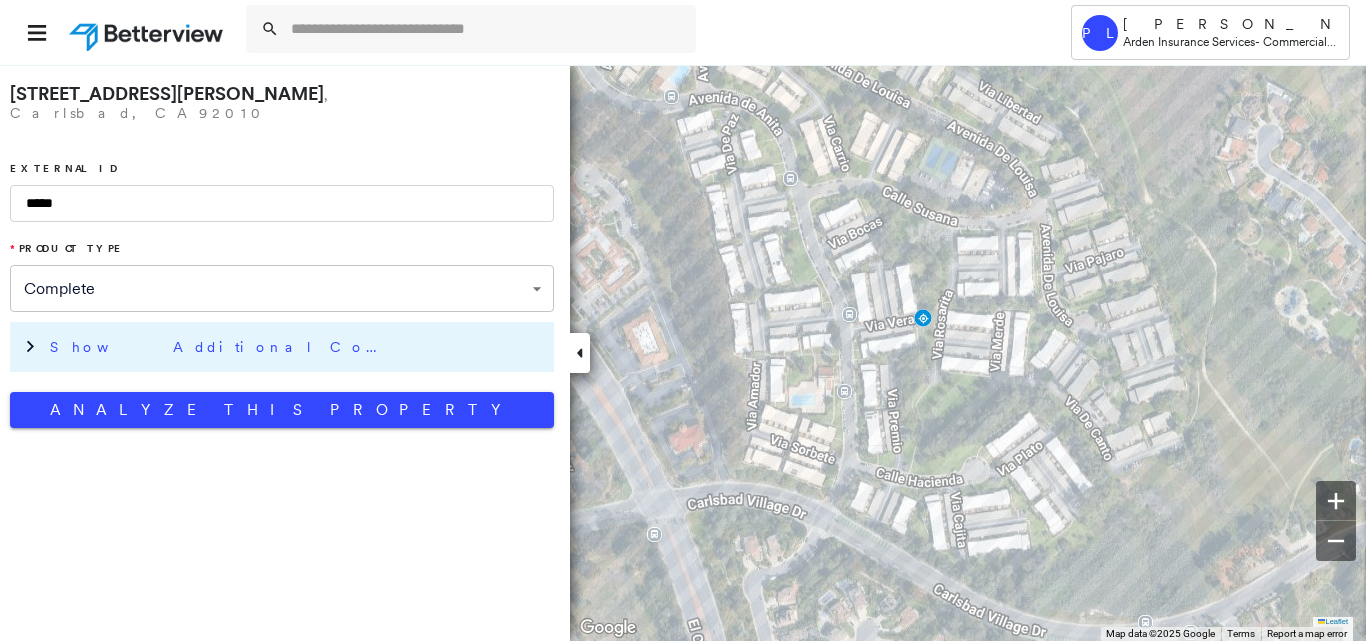 click on "Show Additional Company Data" at bounding box center [282, 347] 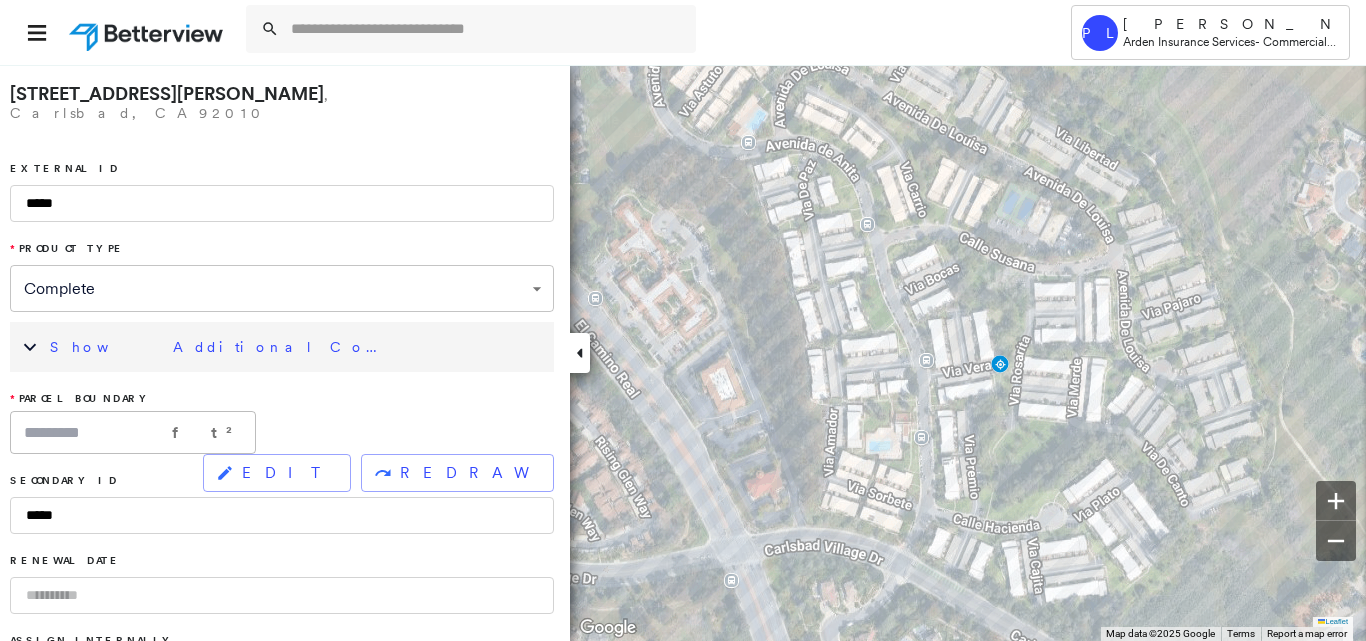 click on "Show Additional Company Data" at bounding box center [297, 347] 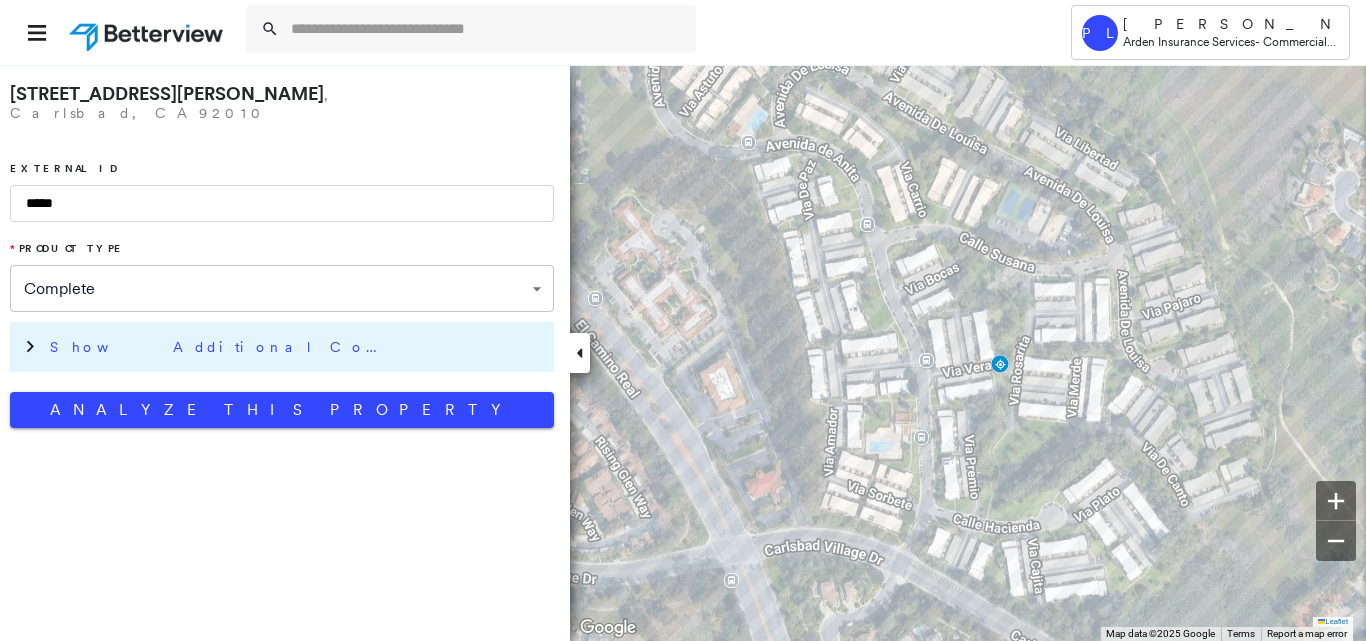 click on "Show Additional Company Data" at bounding box center (297, 347) 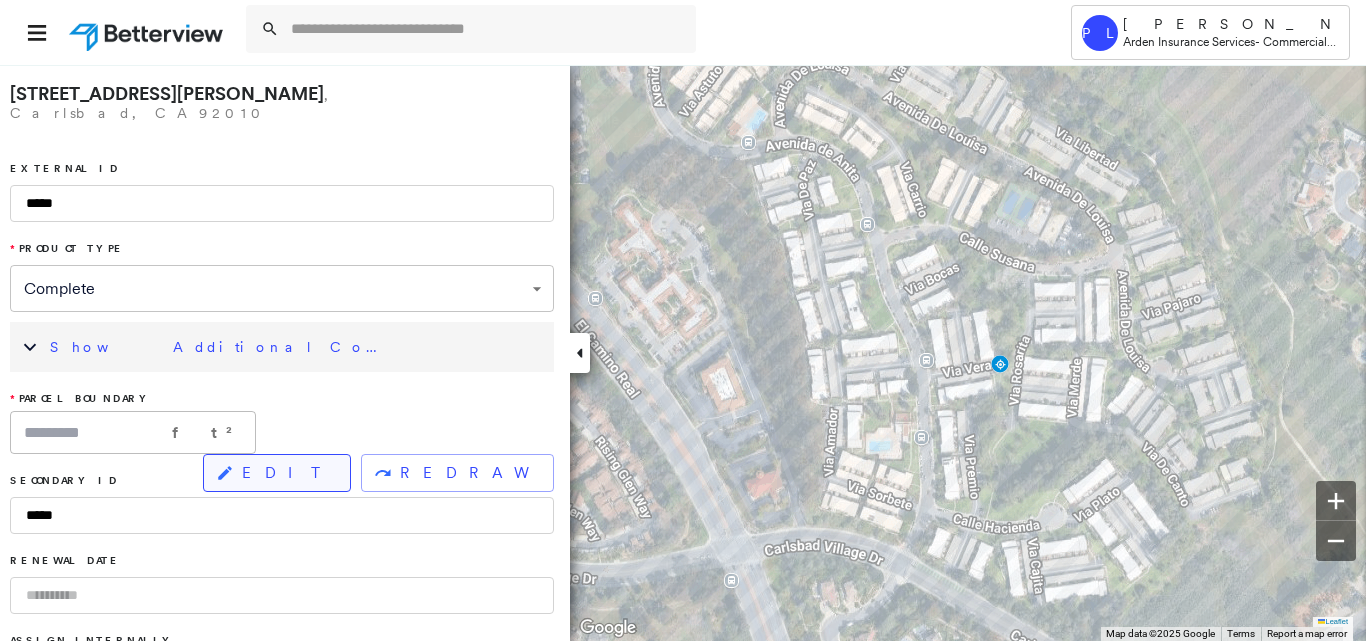 click on "EDIT" at bounding box center [288, 473] 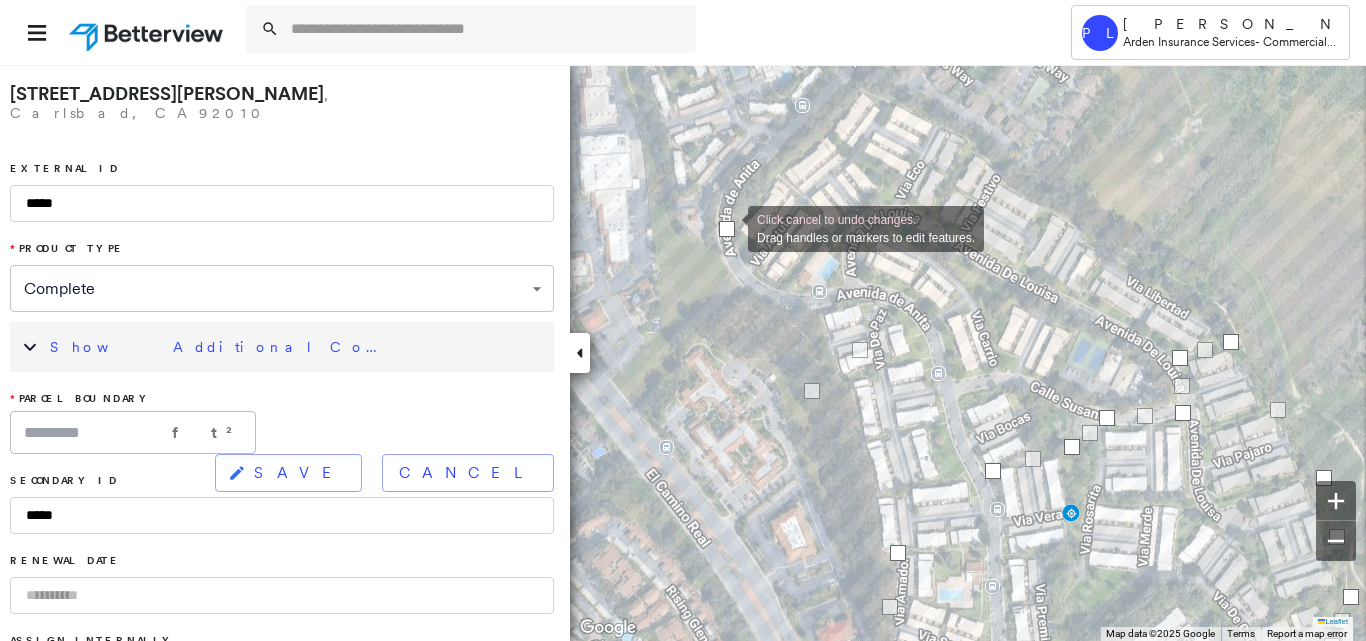 drag, startPoint x: 1000, startPoint y: 547, endPoint x: 728, endPoint y: 227, distance: 419.98096 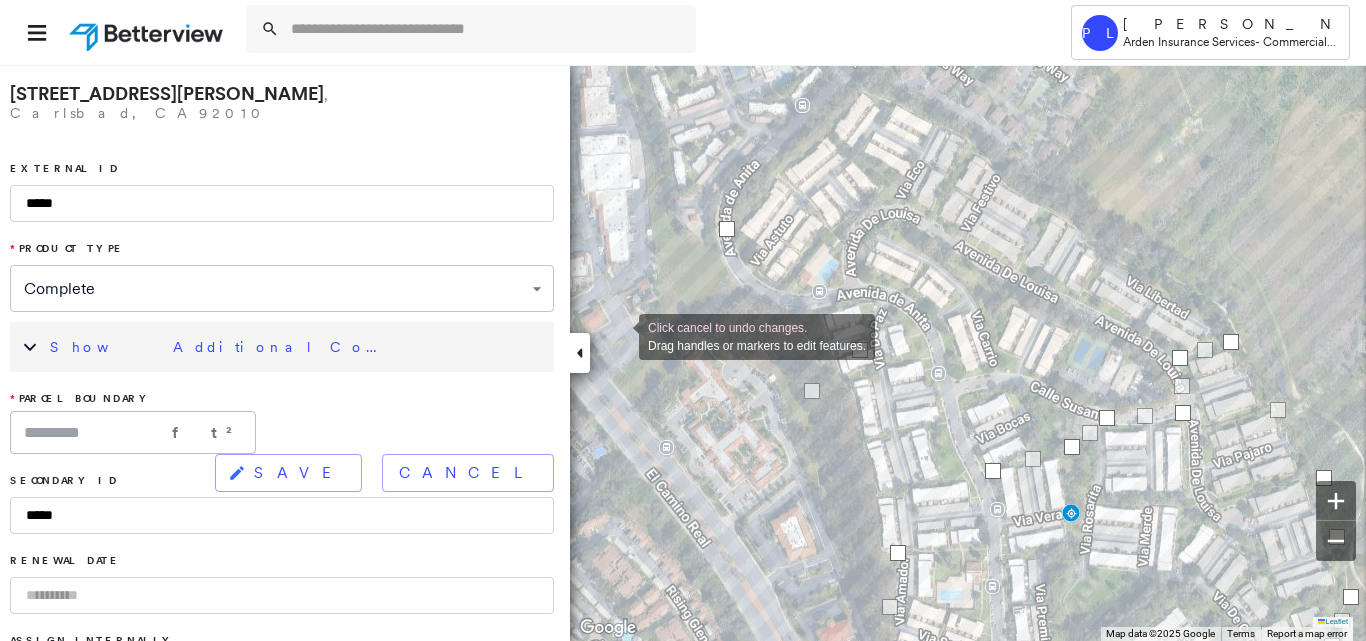 click on "Cancel" at bounding box center [468, 473] 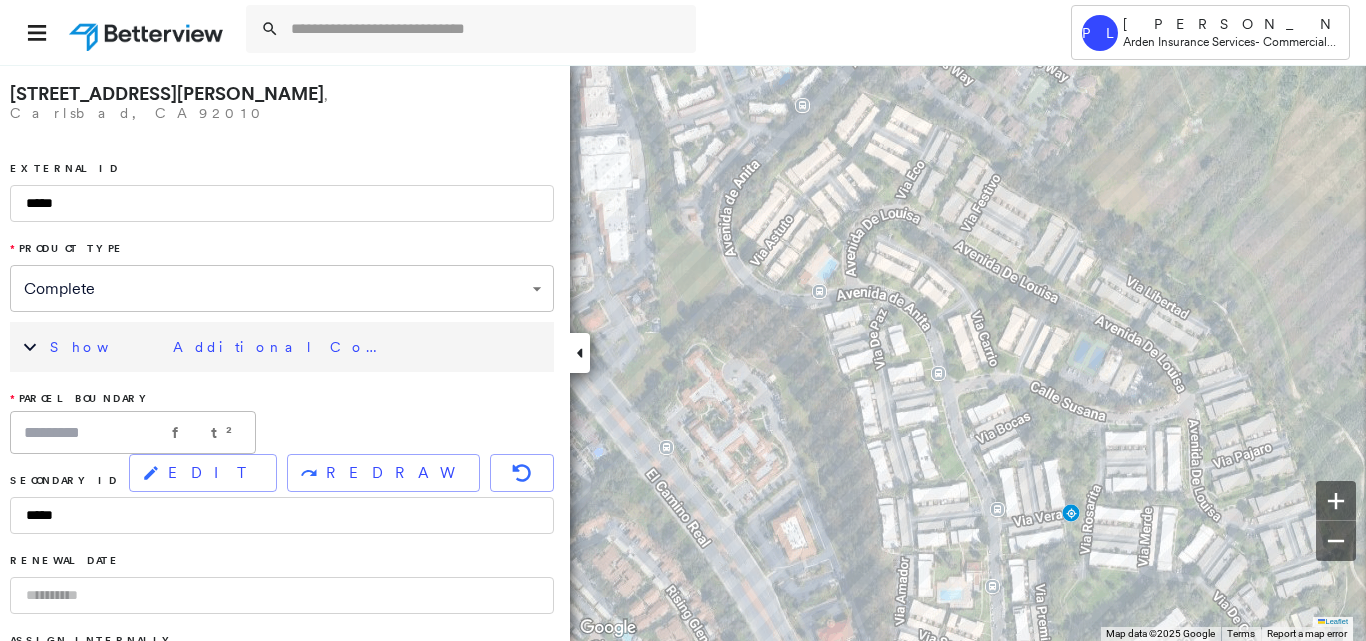 click on "Show Additional Company Data" at bounding box center (297, 347) 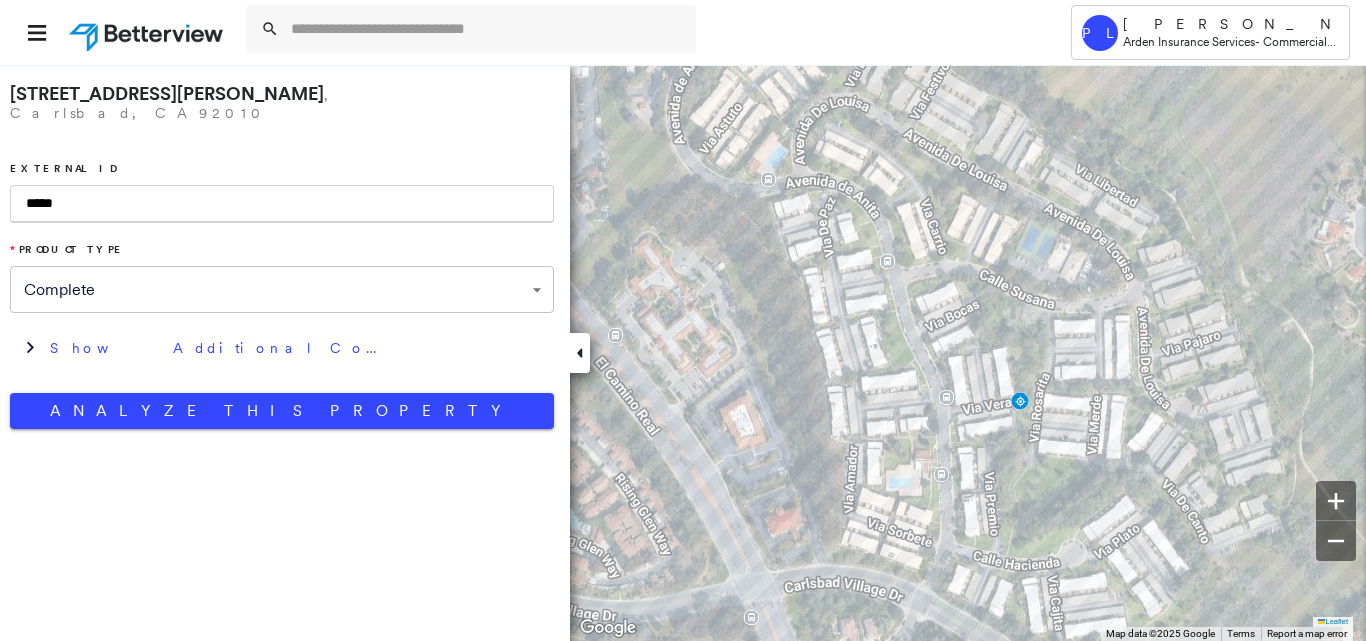 click on "*****" at bounding box center (282, 204) 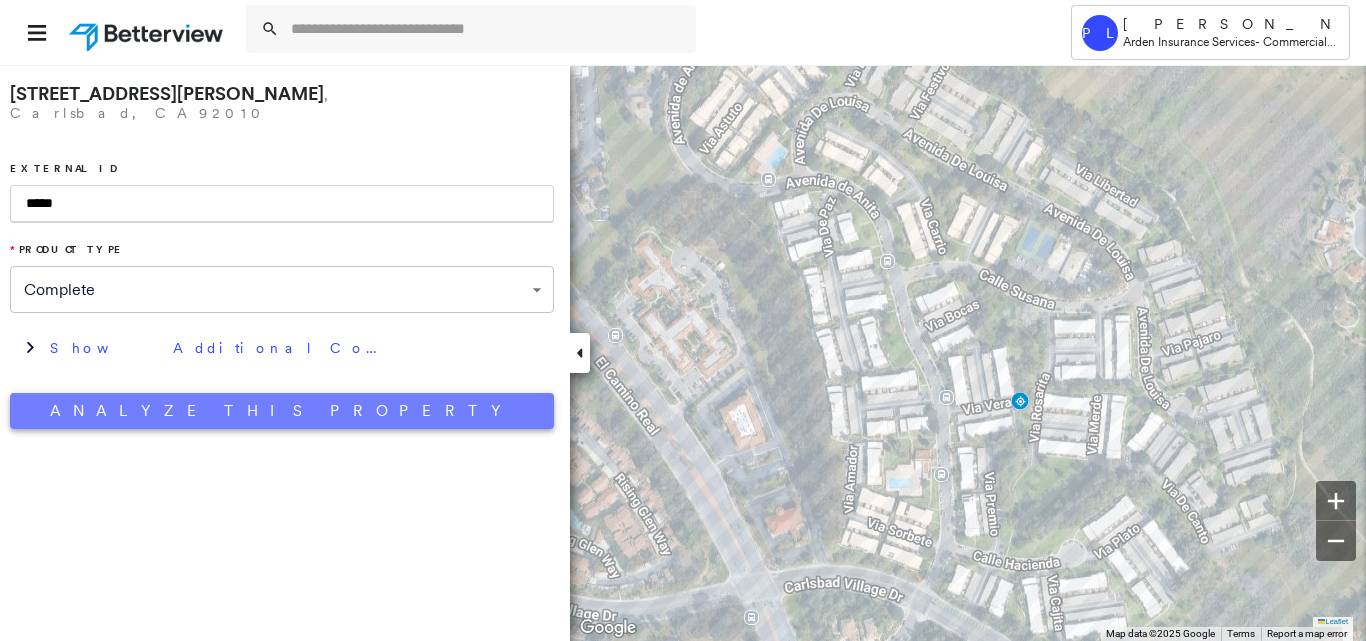 click on "Analyze This Property" at bounding box center (282, 411) 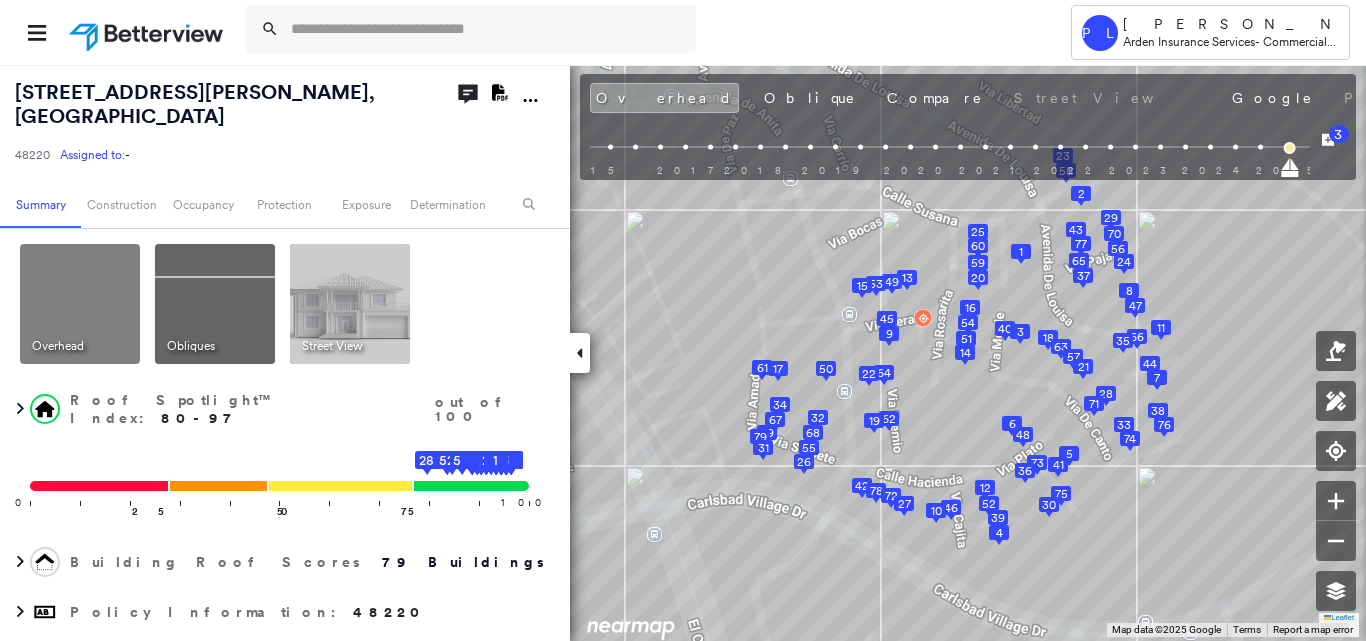 click 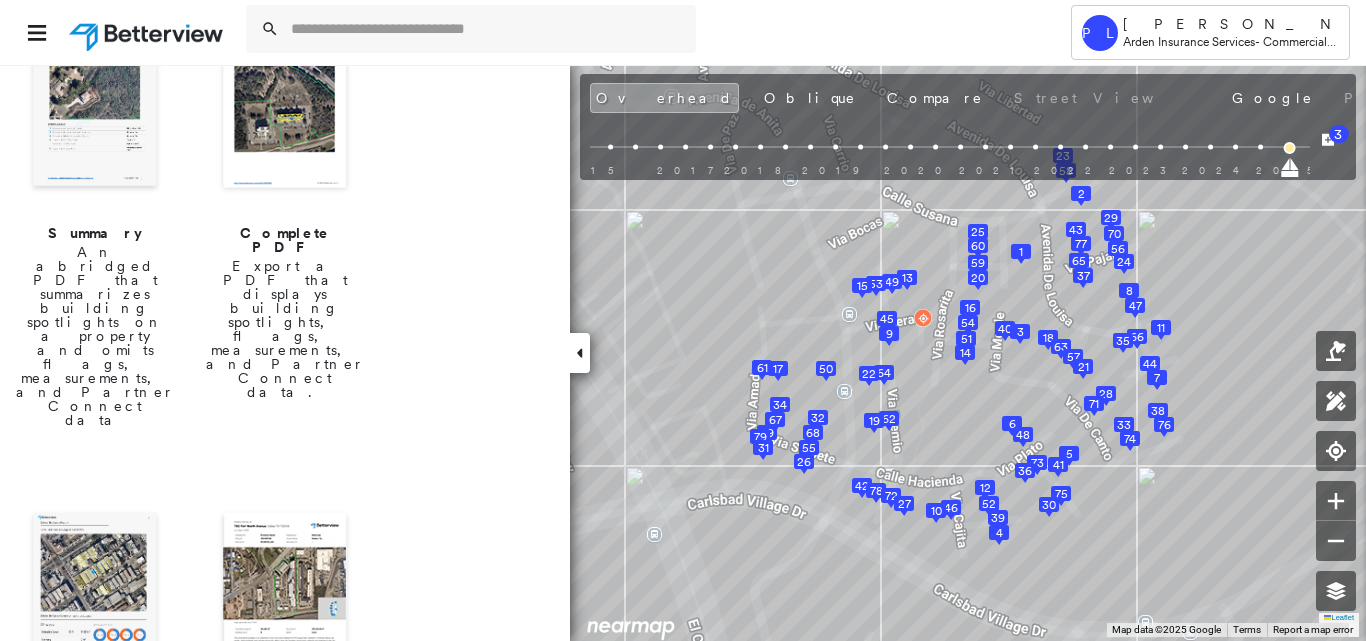 scroll, scrollTop: 300, scrollLeft: 0, axis: vertical 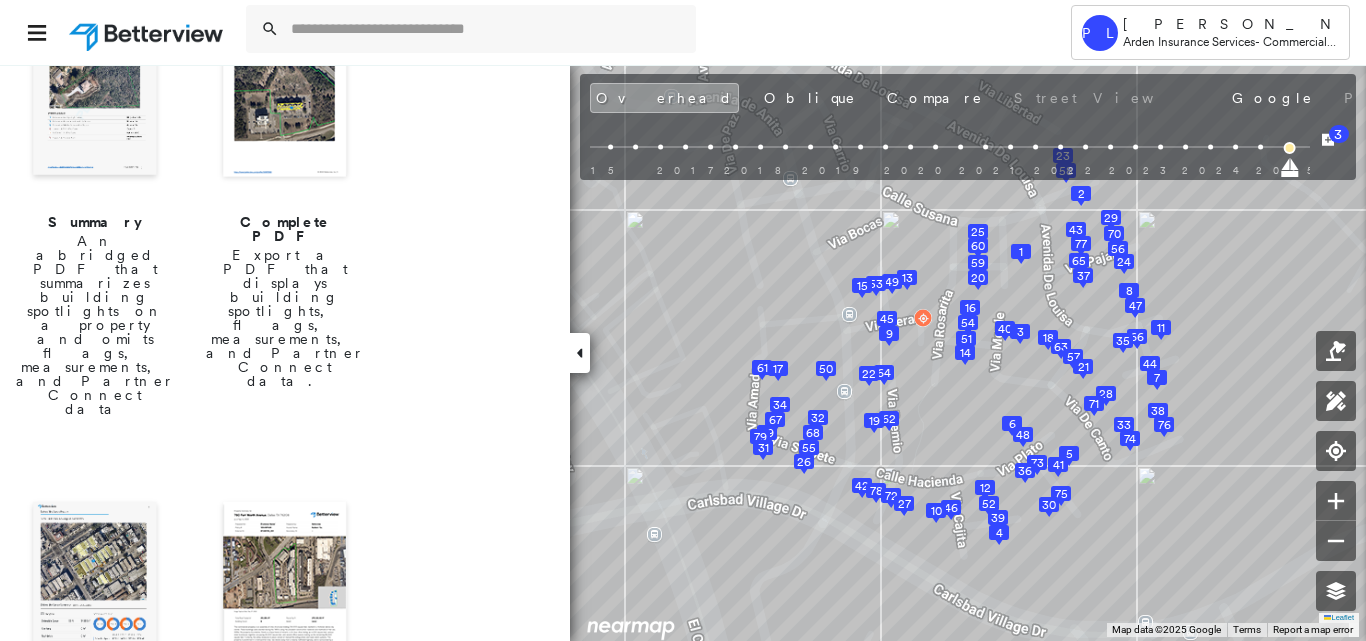 click at bounding box center [95, 586] 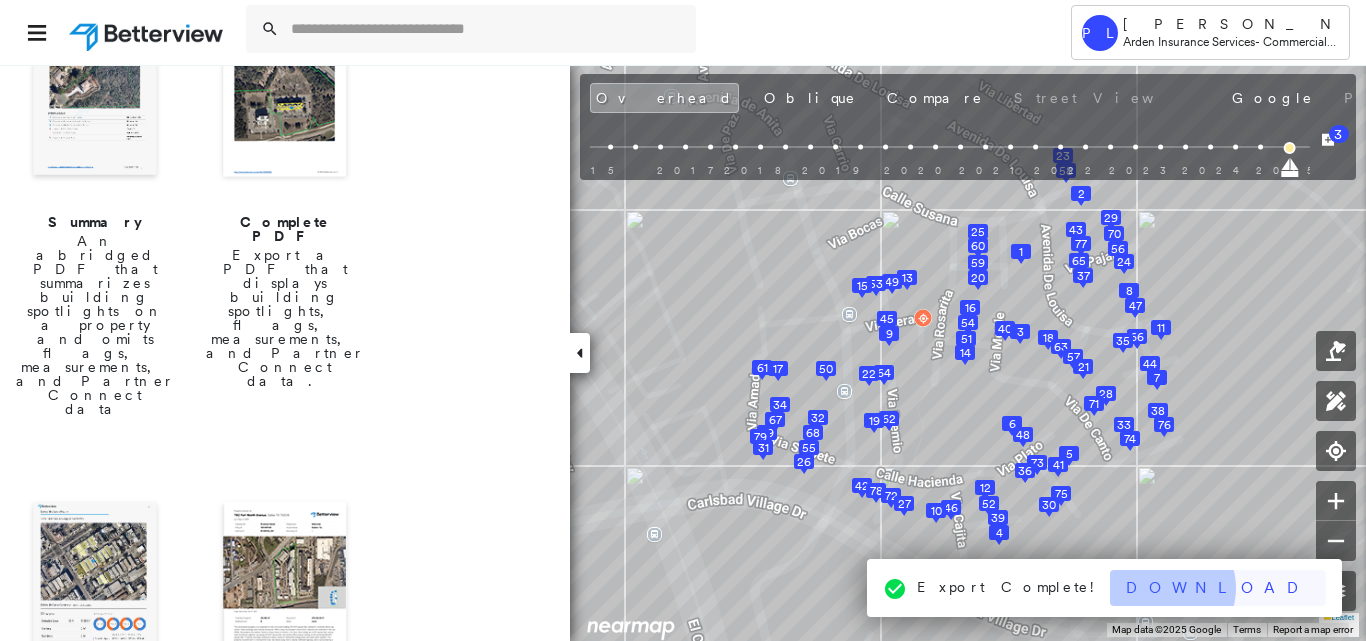 click on "Download" at bounding box center [1218, 588] 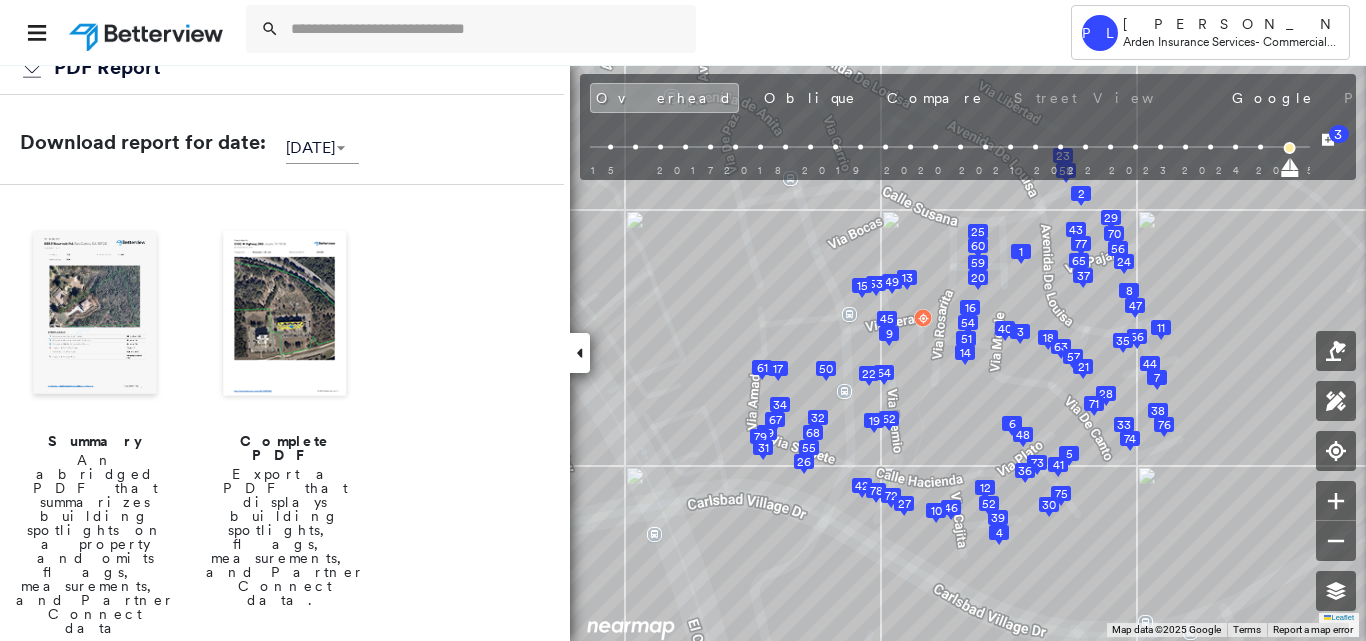 scroll, scrollTop: 0, scrollLeft: 0, axis: both 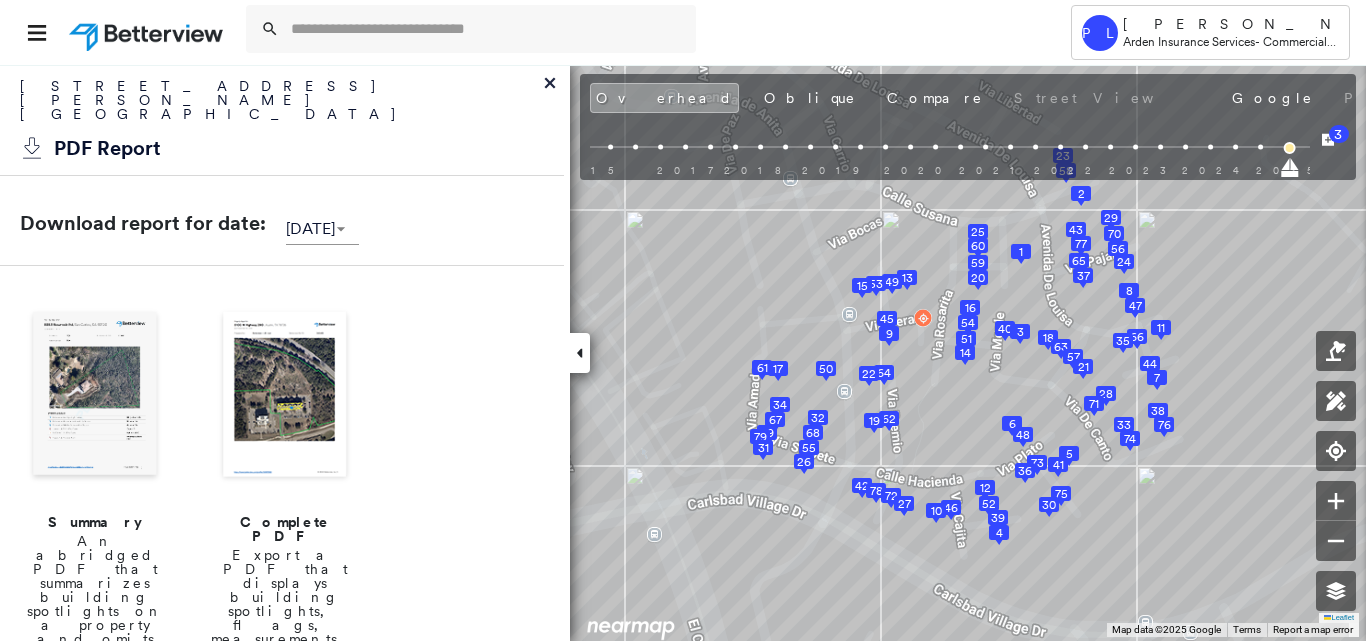 click 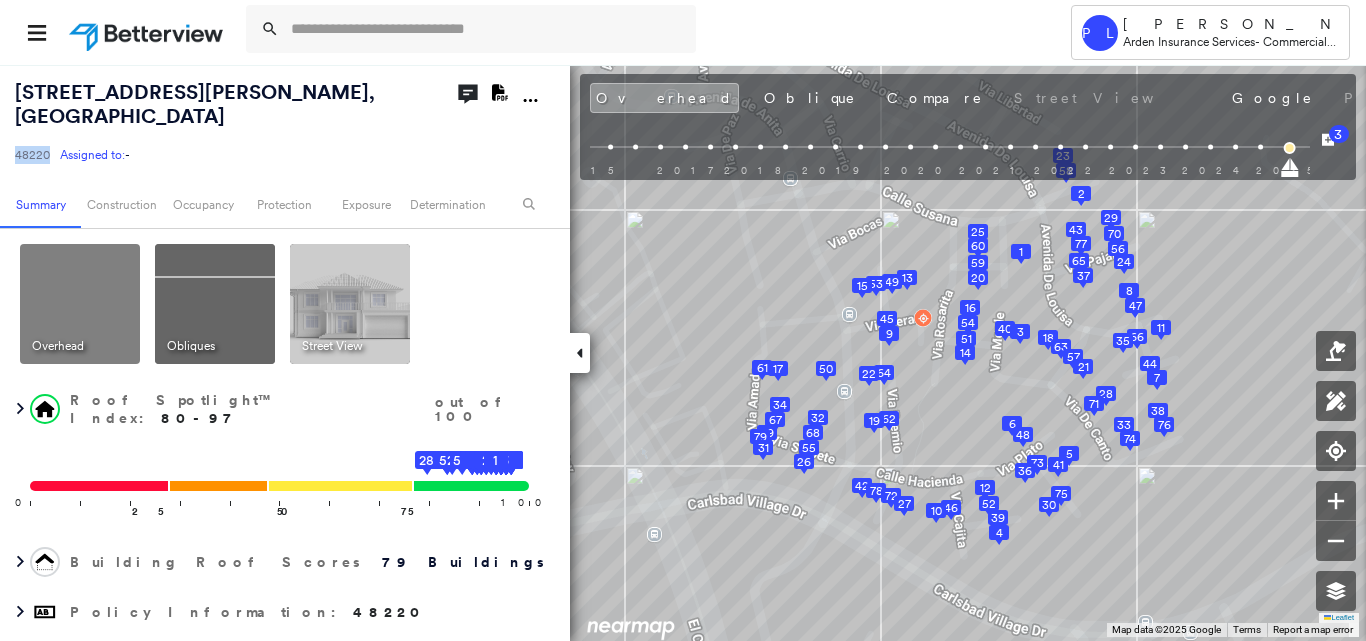 copy on "48220" 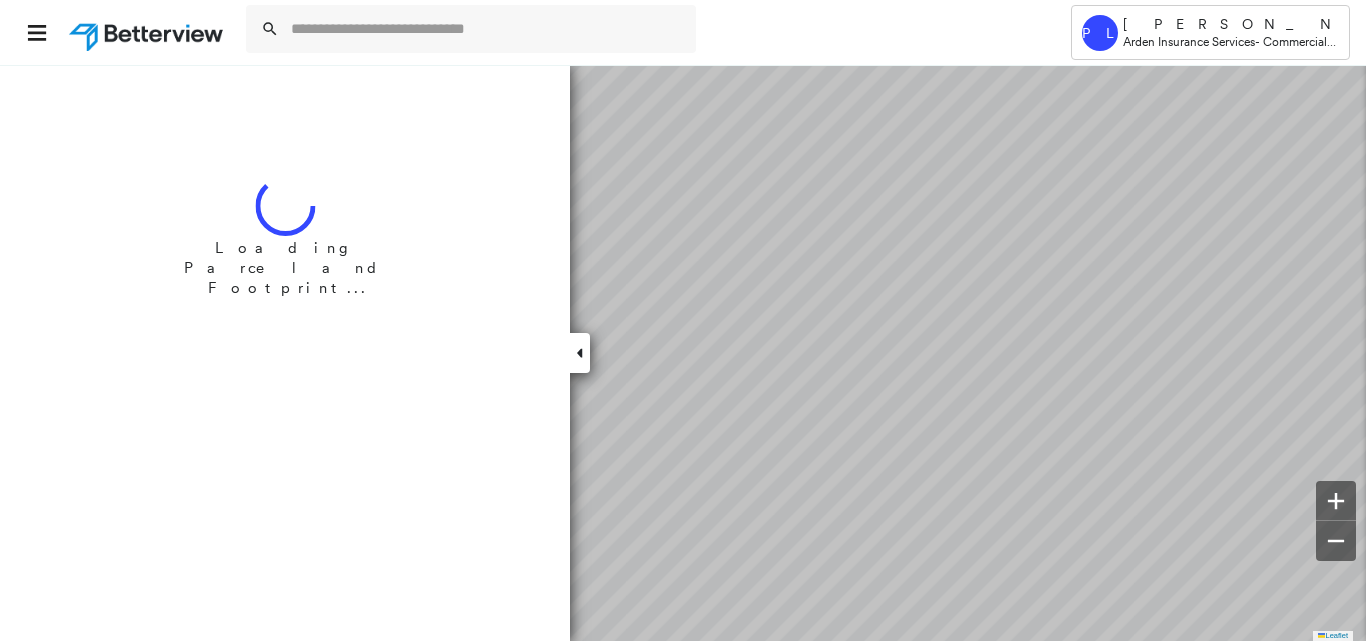 scroll, scrollTop: 0, scrollLeft: 0, axis: both 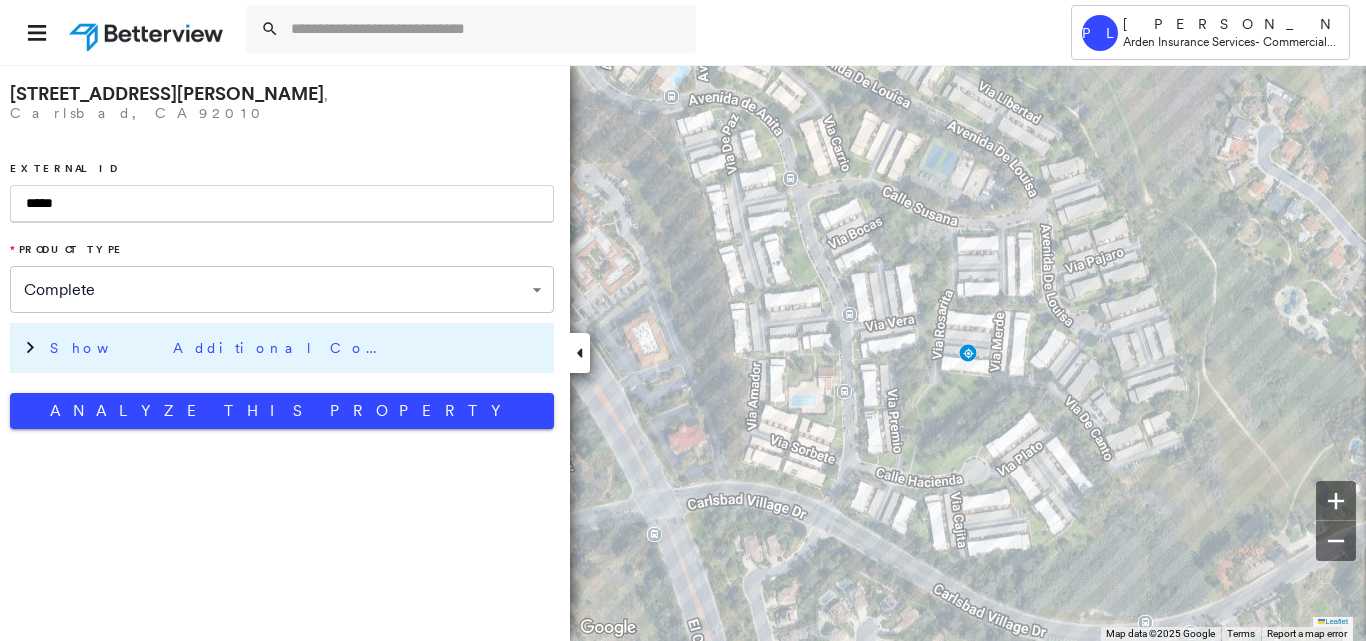 click on "Show Additional Company Data" at bounding box center [297, 348] 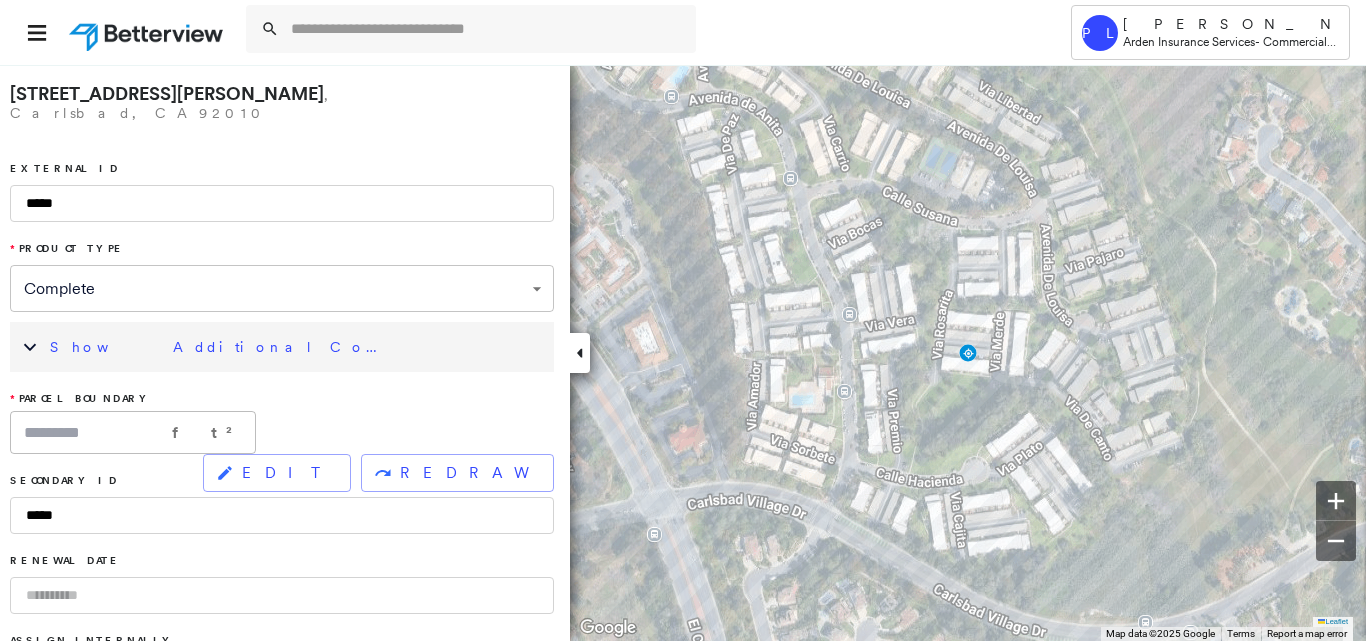 click 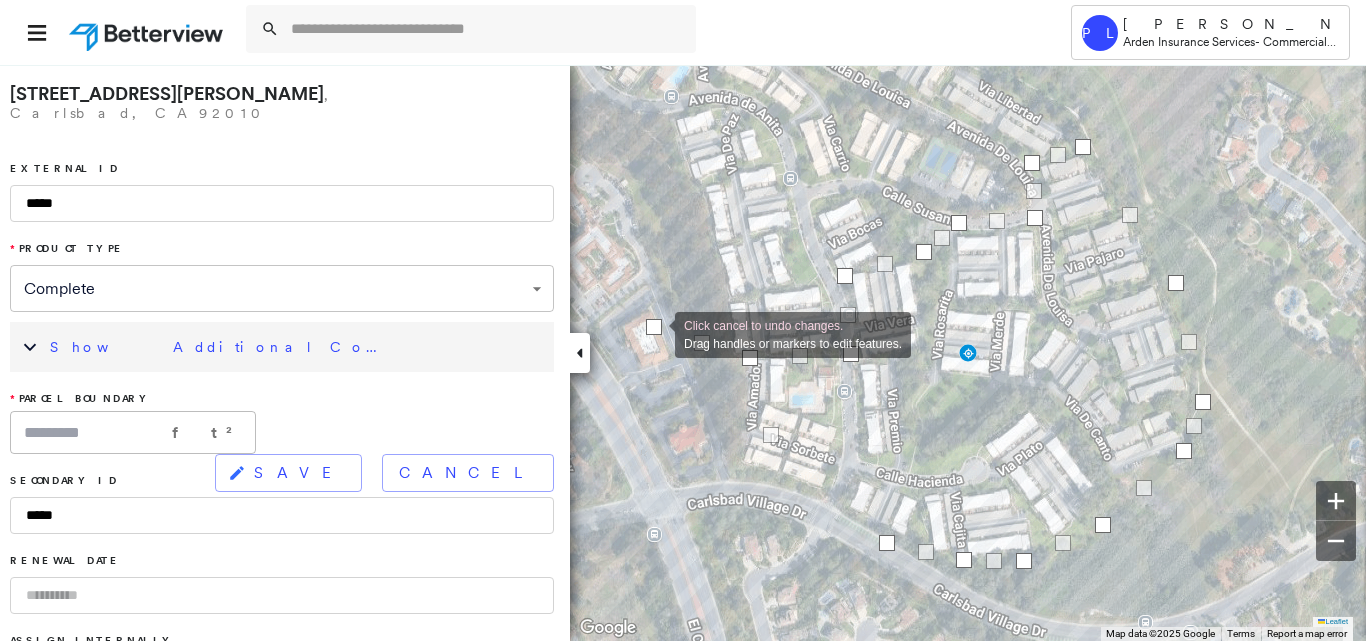 drag, startPoint x: 735, startPoint y: 474, endPoint x: 660, endPoint y: 290, distance: 198.69826 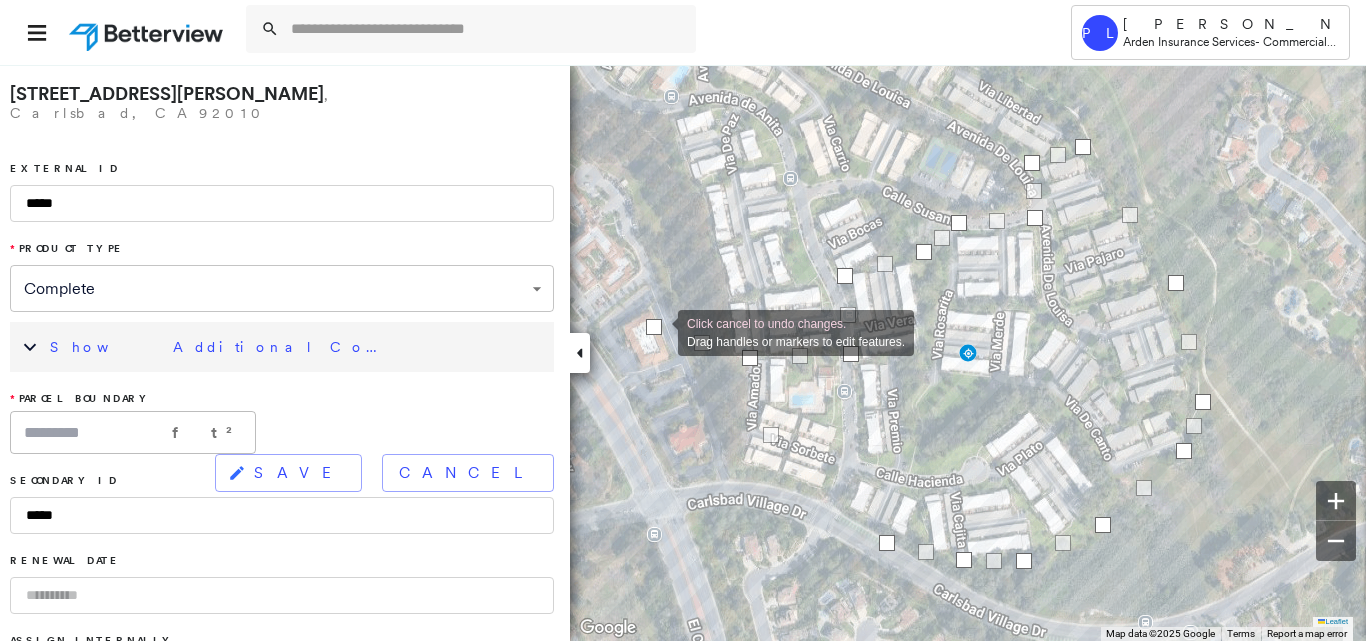 click at bounding box center [654, 327] 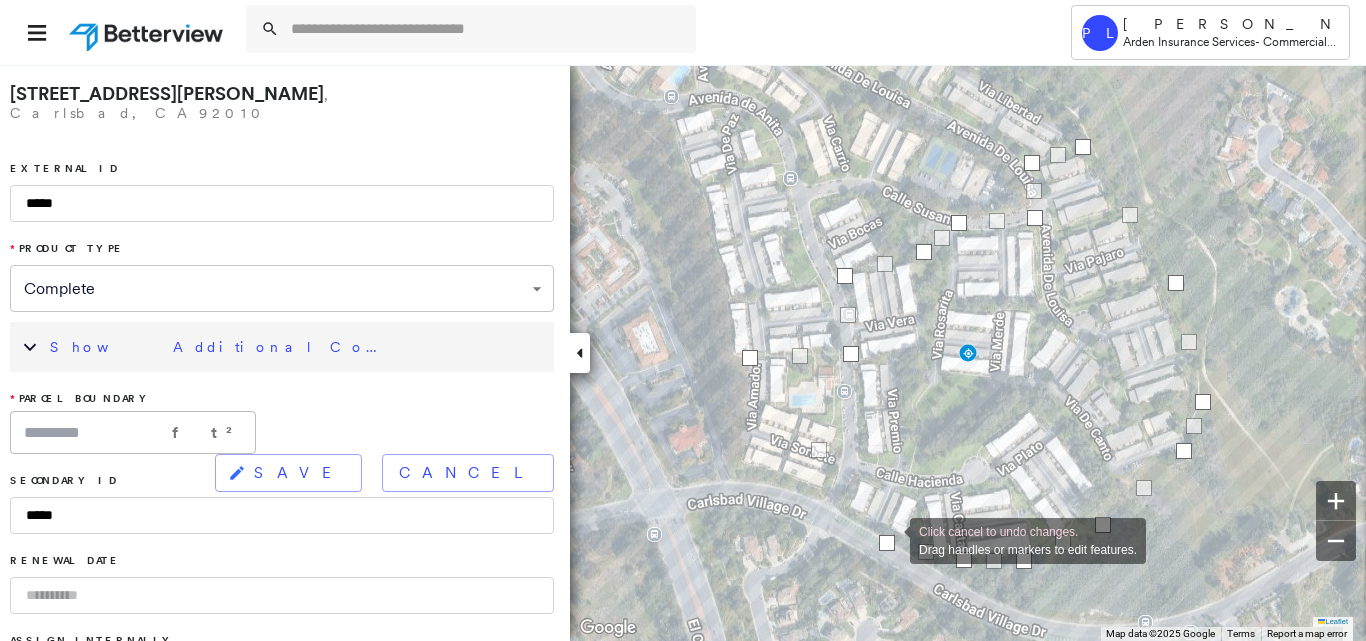 click at bounding box center [887, 543] 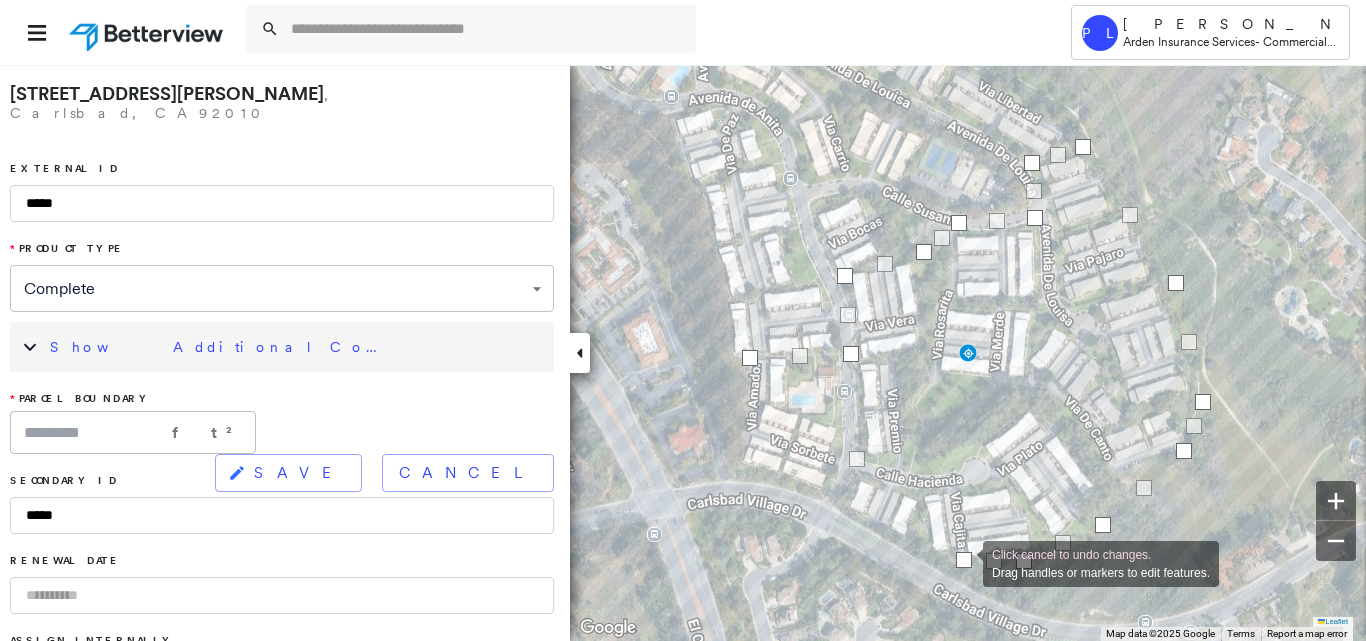 click at bounding box center (964, 560) 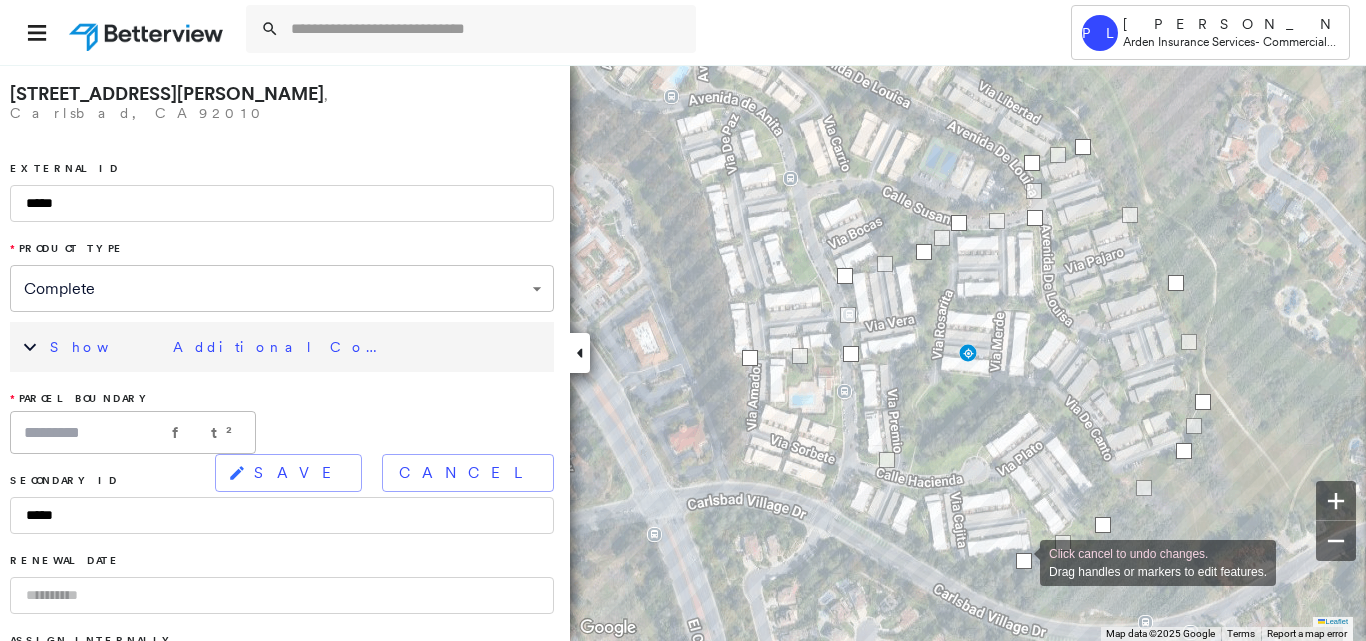 click at bounding box center [1024, 561] 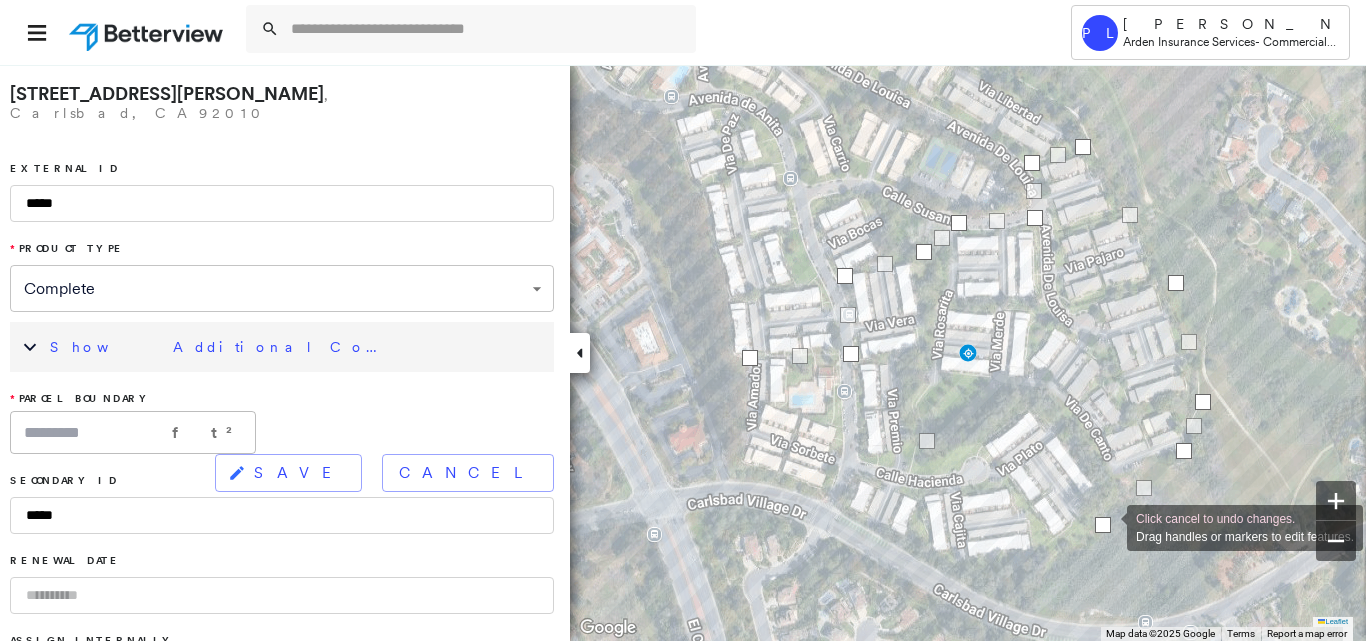 click at bounding box center (1103, 525) 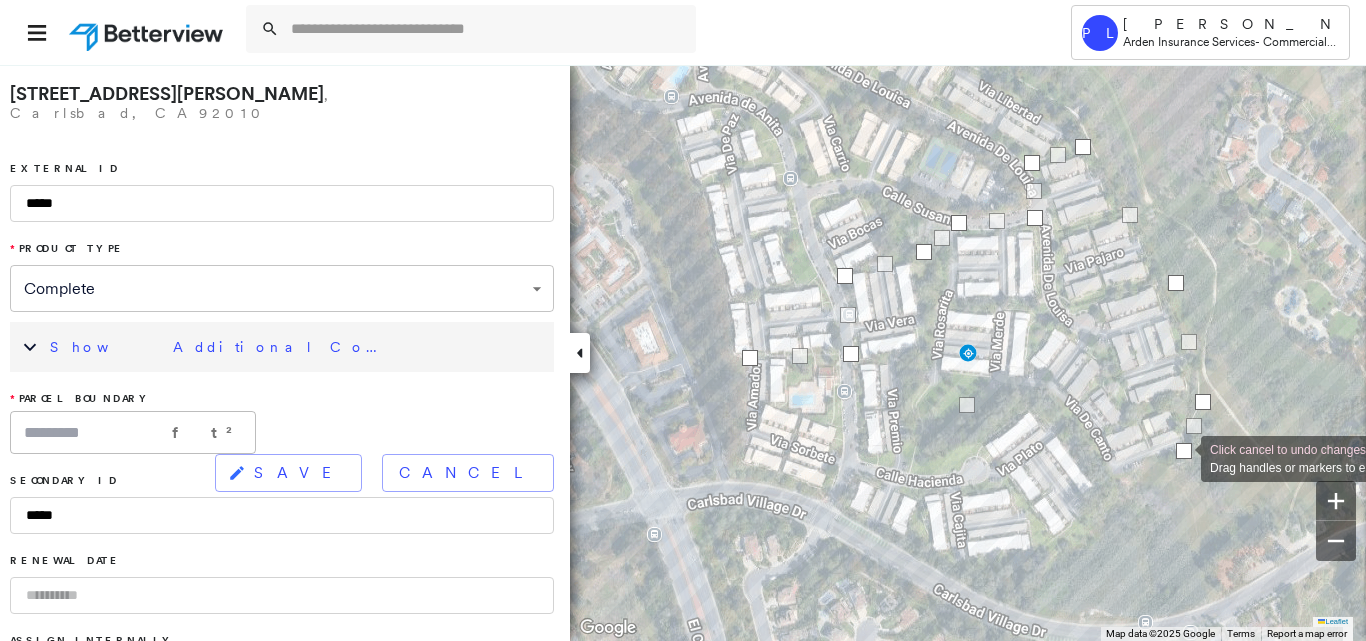 click at bounding box center (1184, 451) 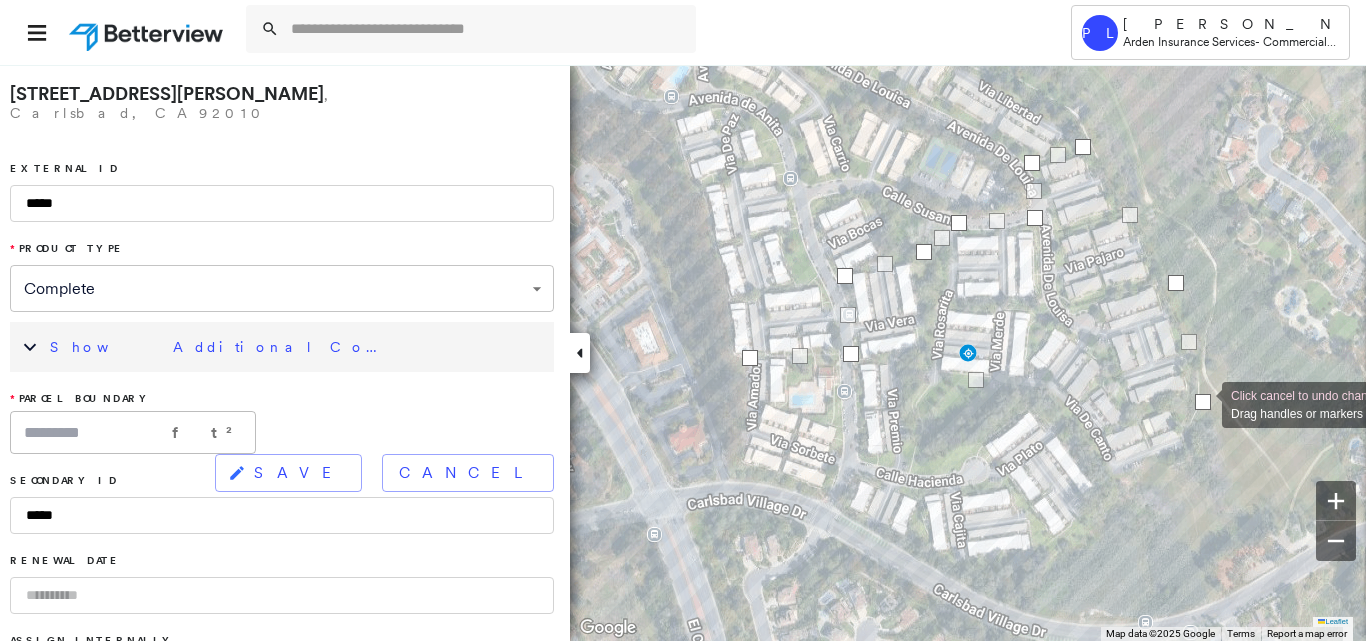click at bounding box center (1203, 402) 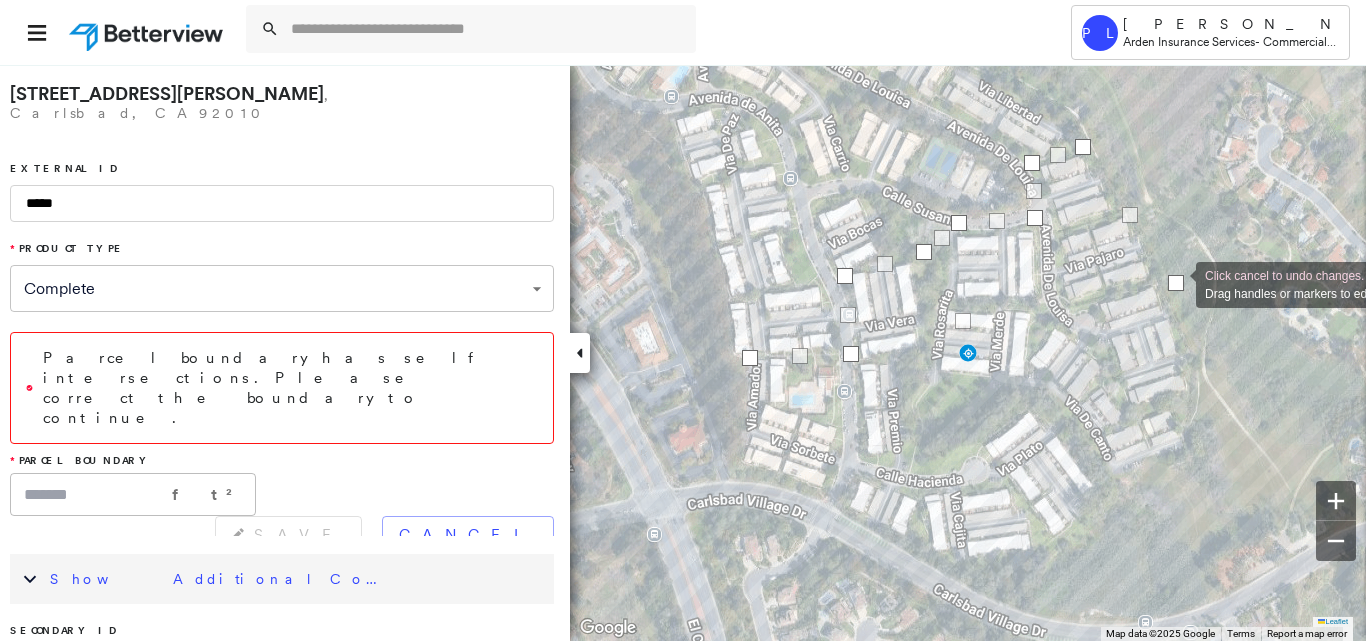 click at bounding box center (1176, 283) 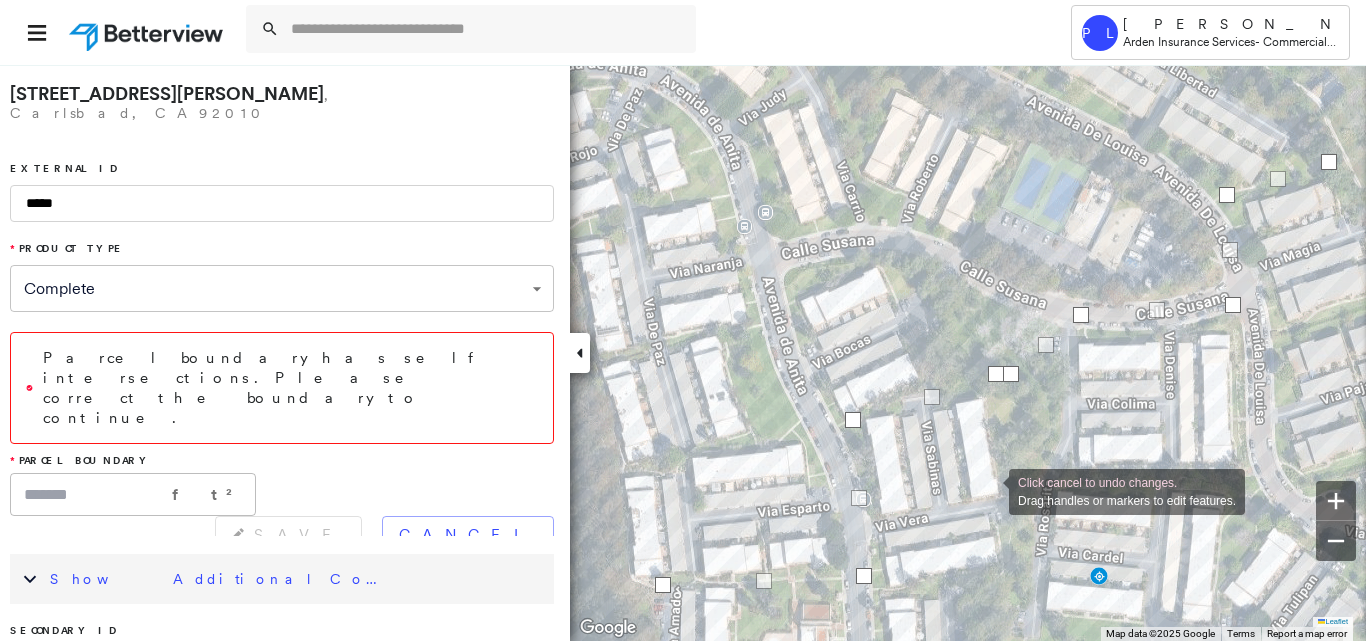 click on "Click cancel to undo changes. Drag handles or markers to edit features." at bounding box center (86, 240) 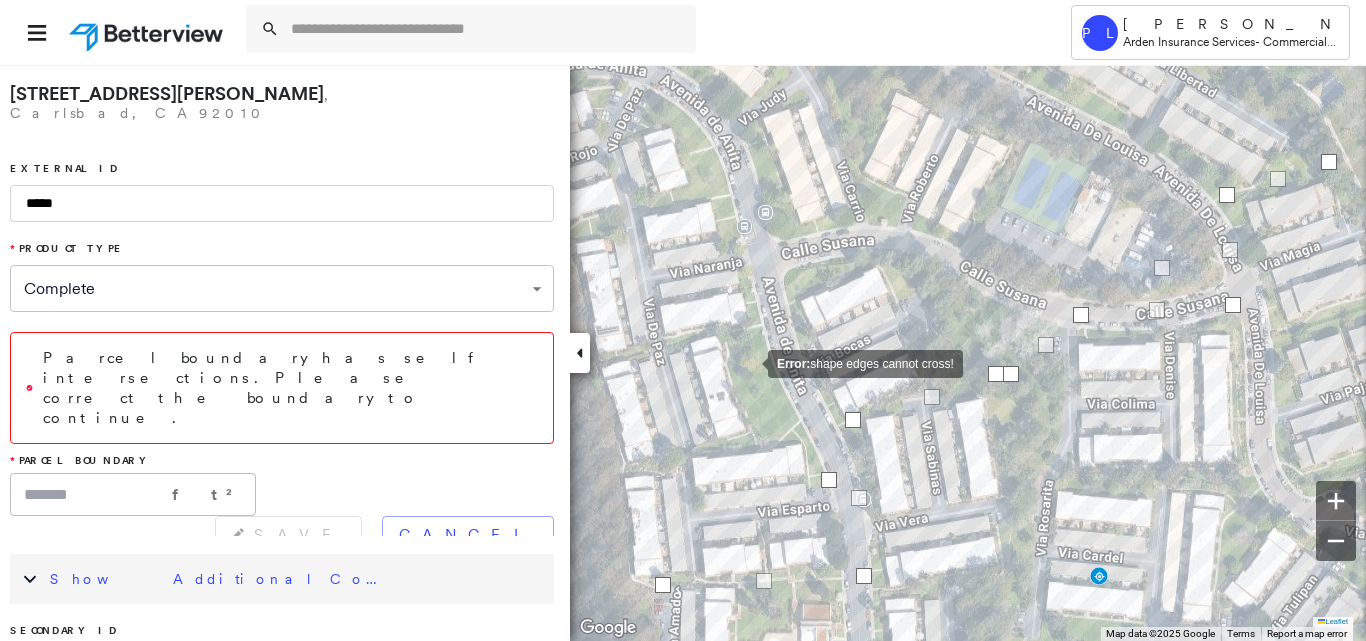 click on "Error:  shape edges cannot cross!" at bounding box center (86, 240) 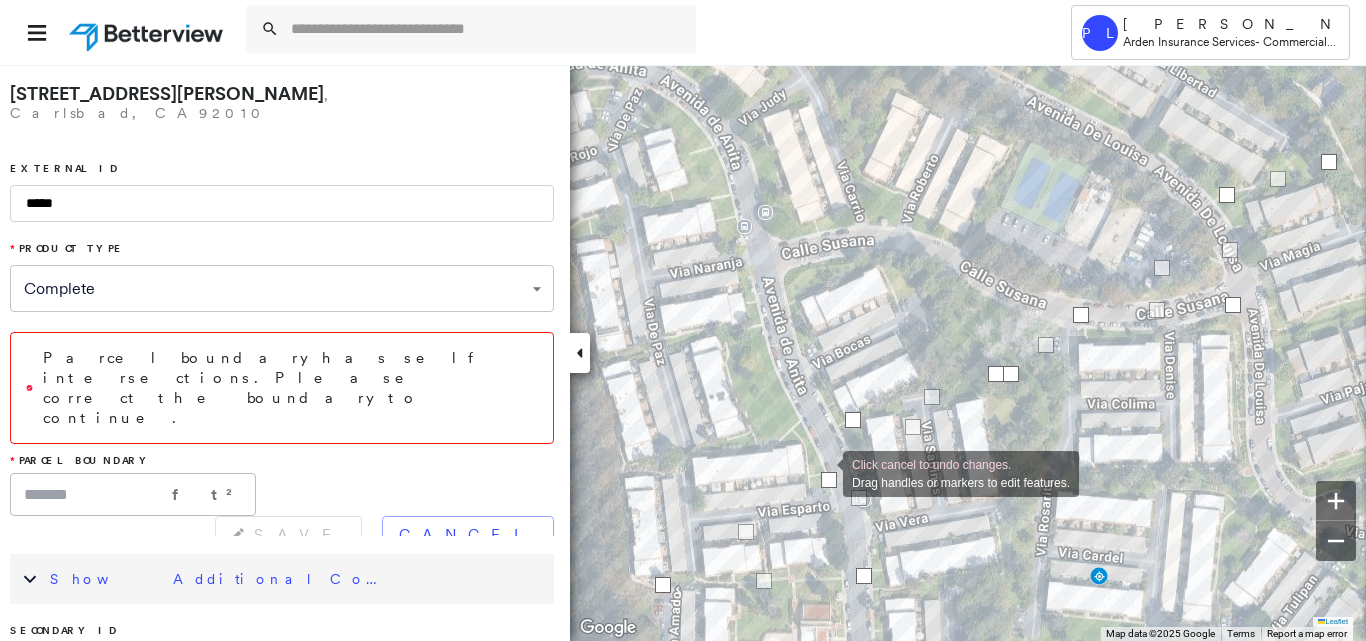 click at bounding box center [829, 480] 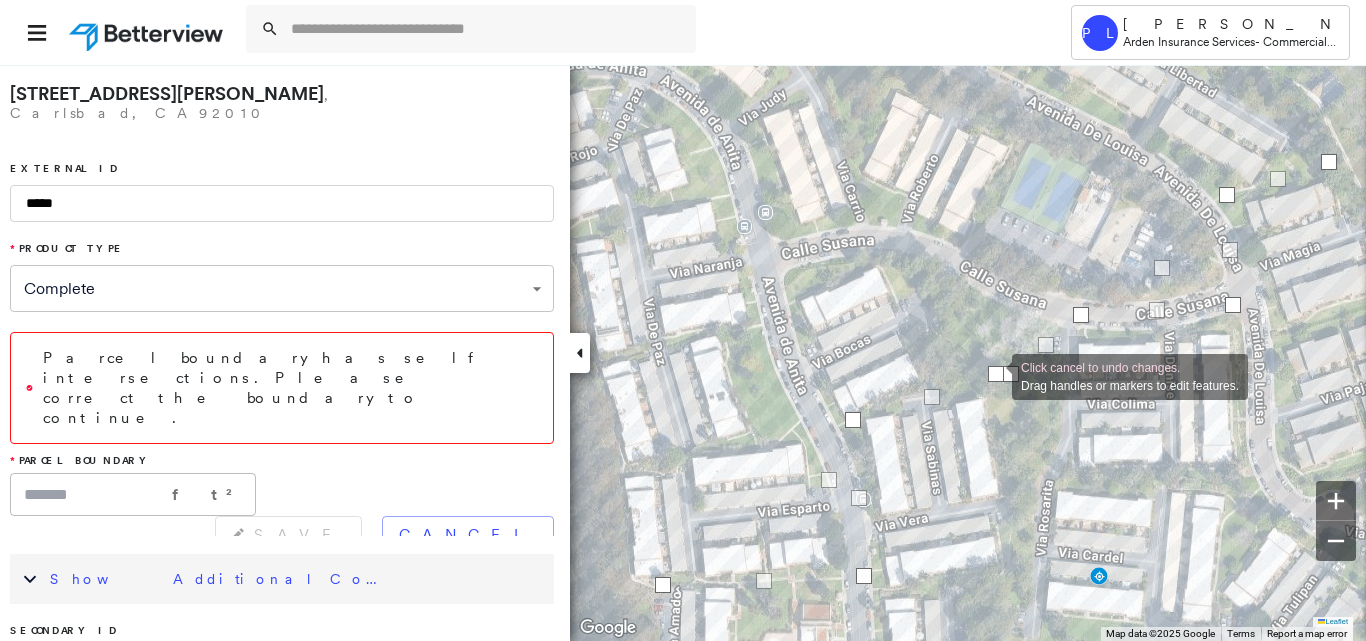 click at bounding box center (996, 374) 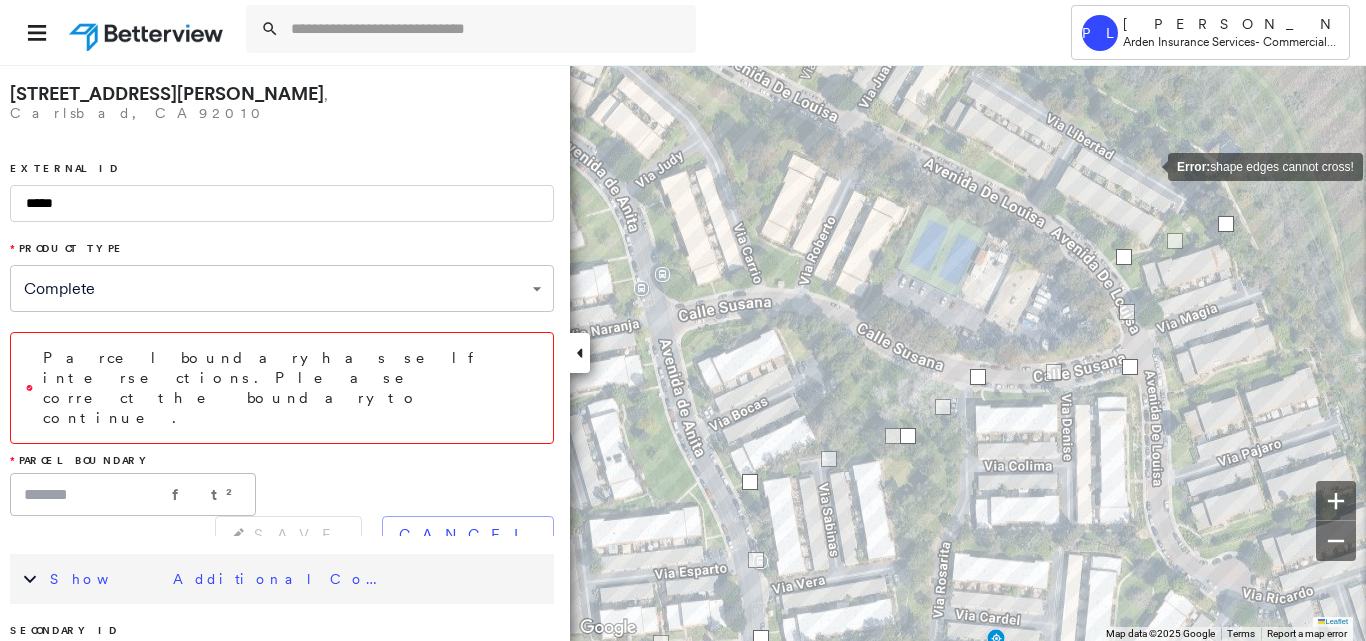 click on "Error:  shape edges cannot cross!" at bounding box center (-17, 302) 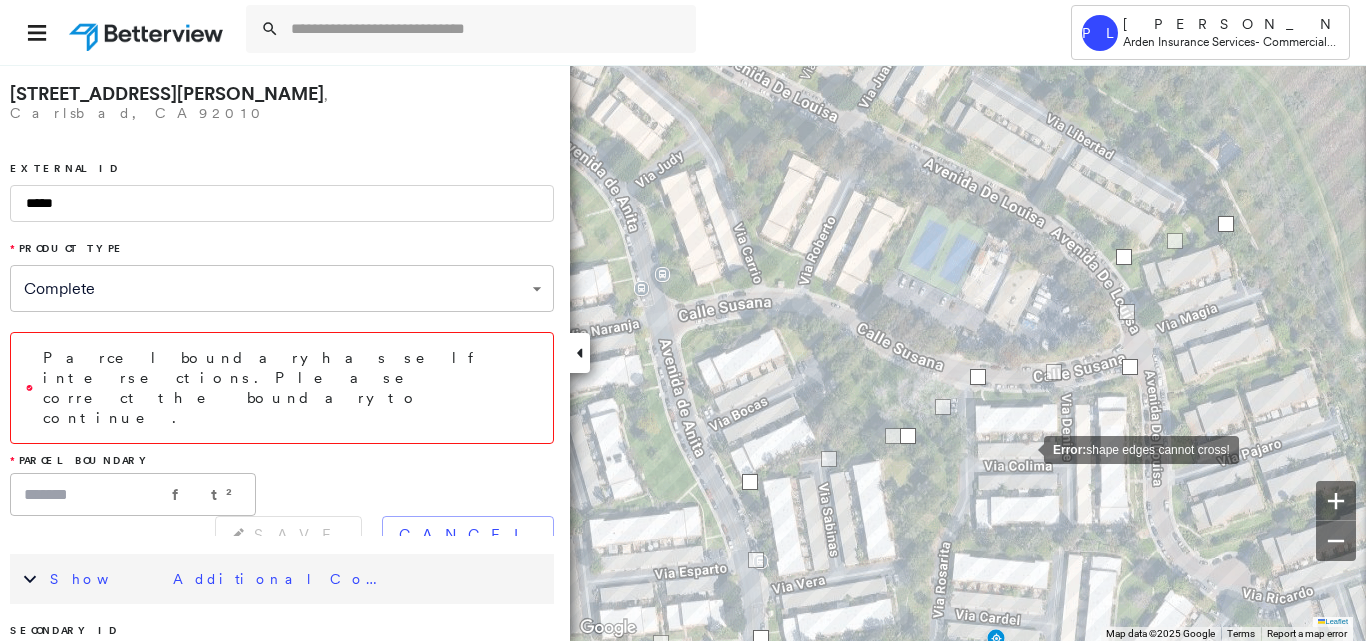 click on "Error:  shape edges cannot cross!" at bounding box center [-17, 302] 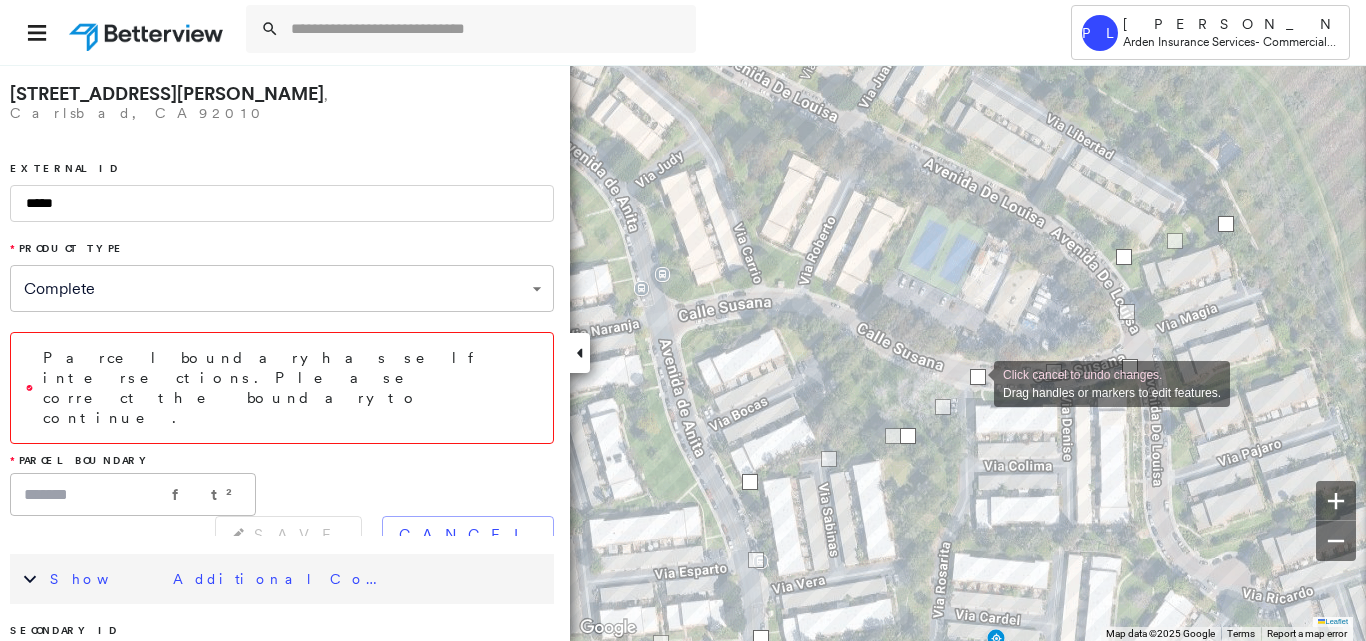 click at bounding box center [978, 377] 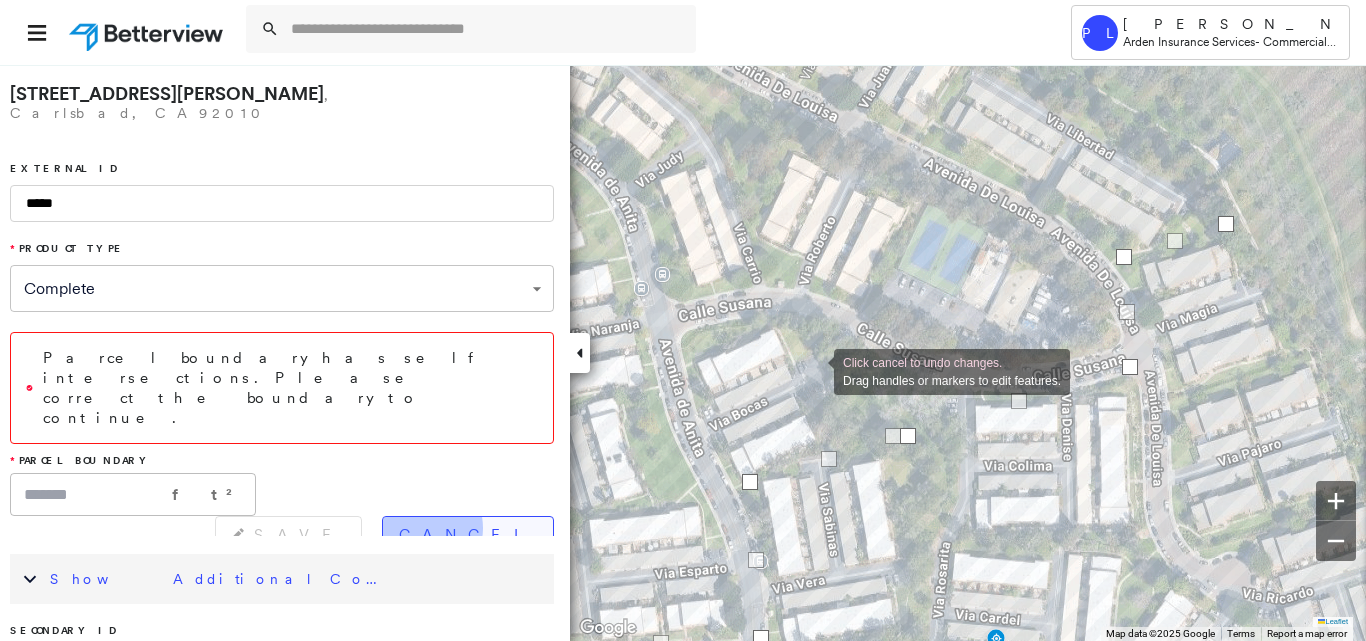 click on "Cancel" at bounding box center (468, 535) 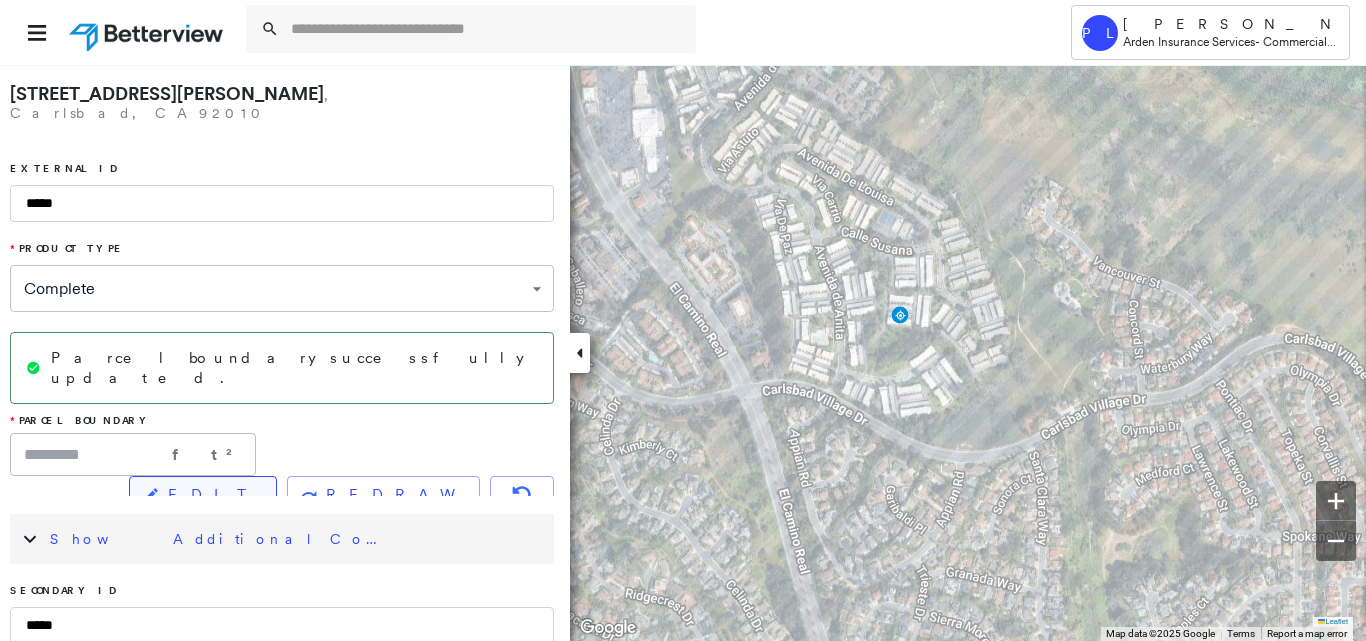 click on "EDIT" at bounding box center (203, 495) 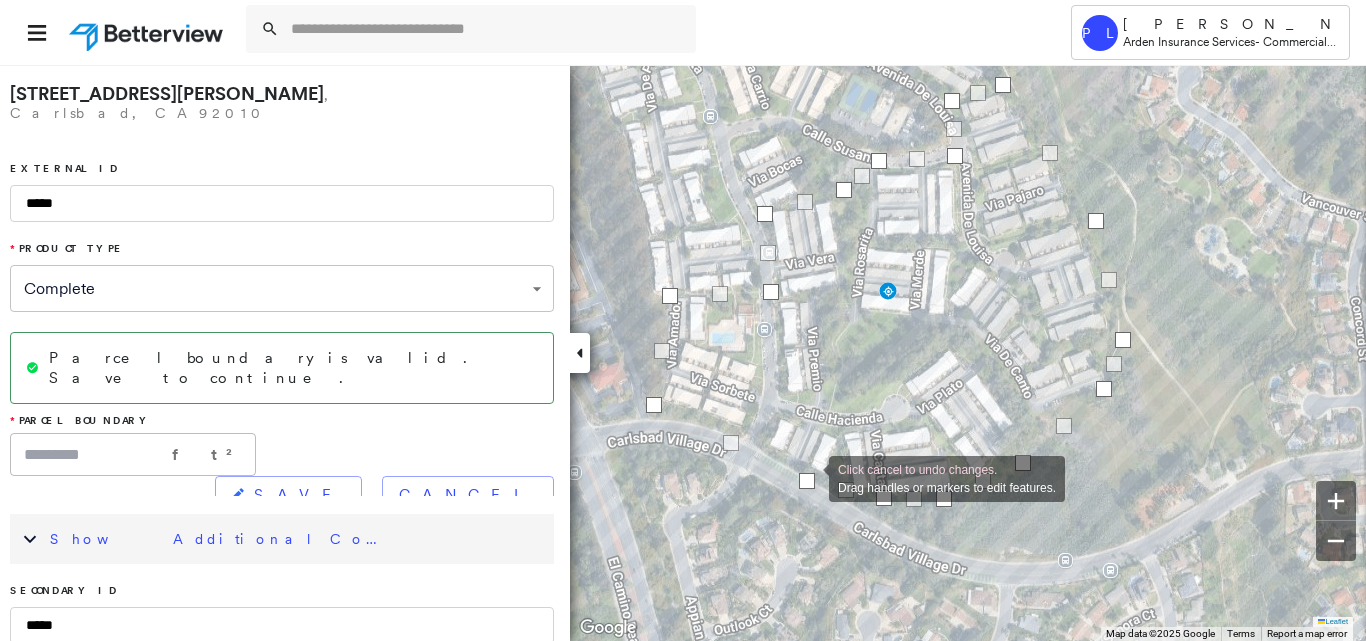 click at bounding box center (807, 481) 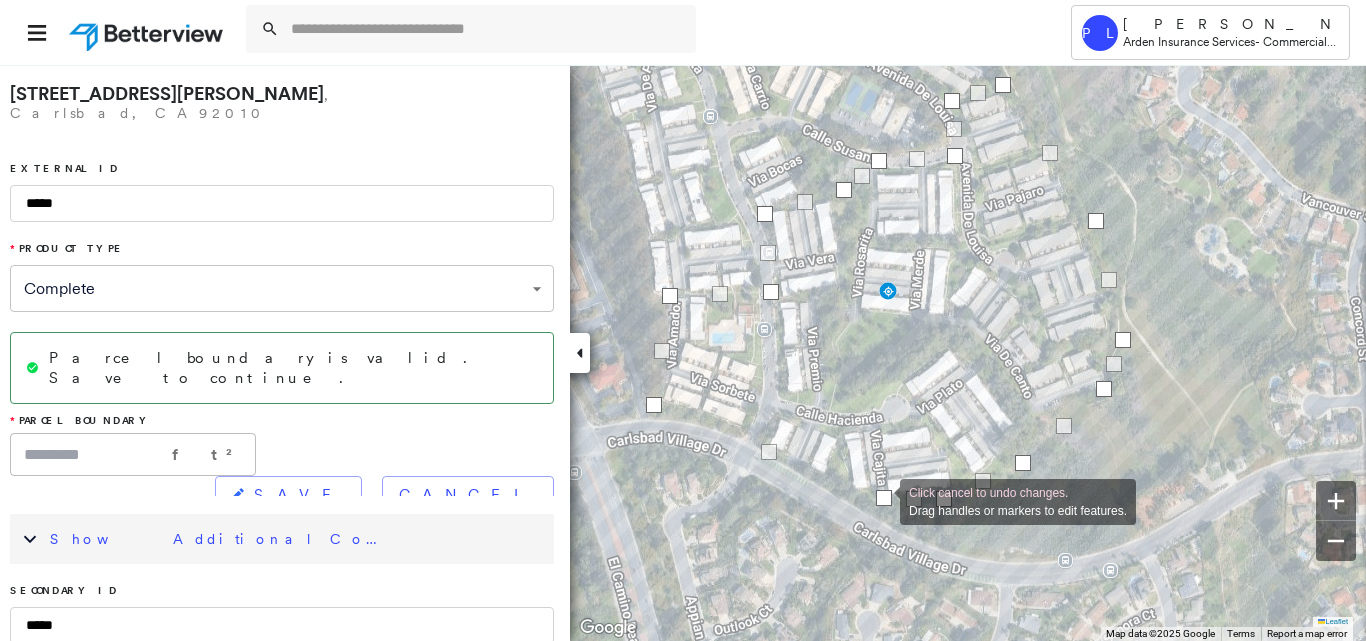 click at bounding box center [884, 498] 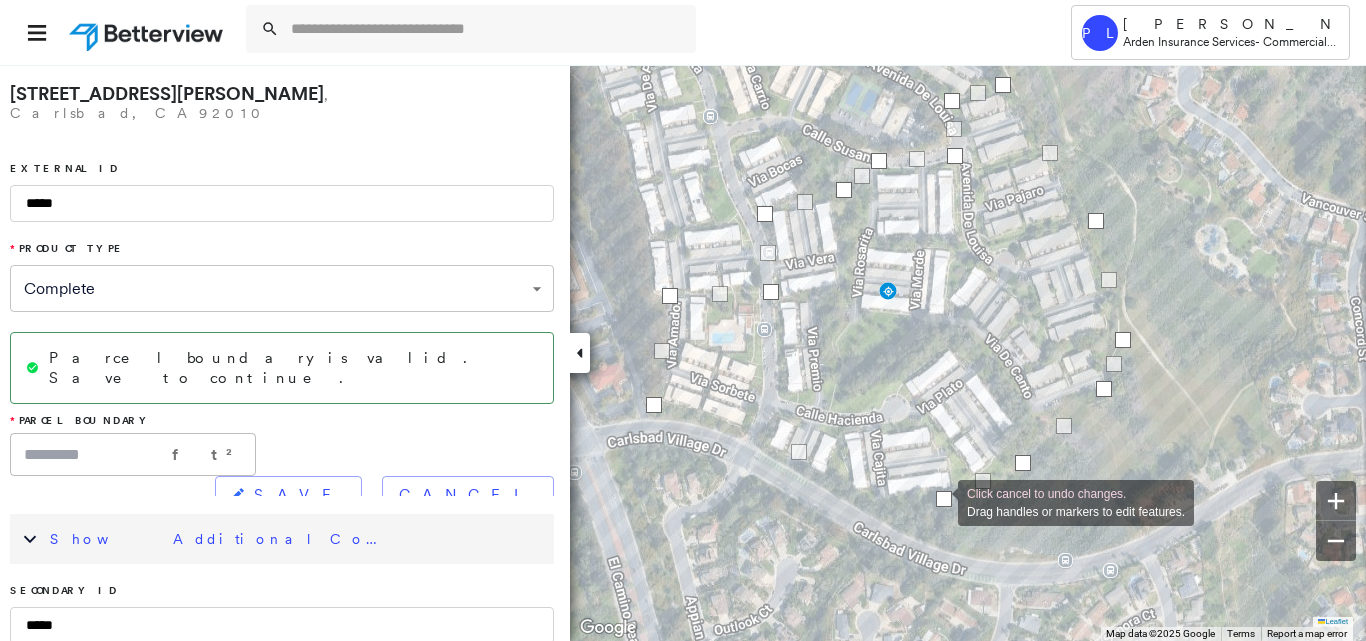 click at bounding box center (944, 499) 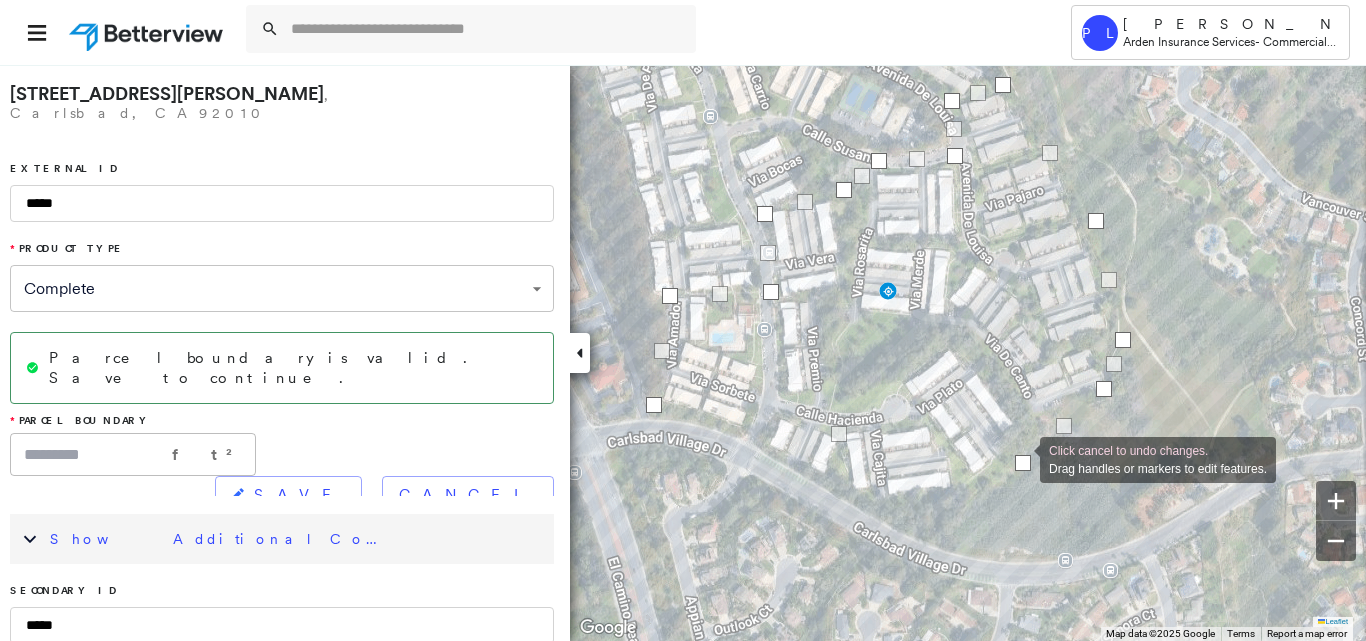 click at bounding box center (1023, 463) 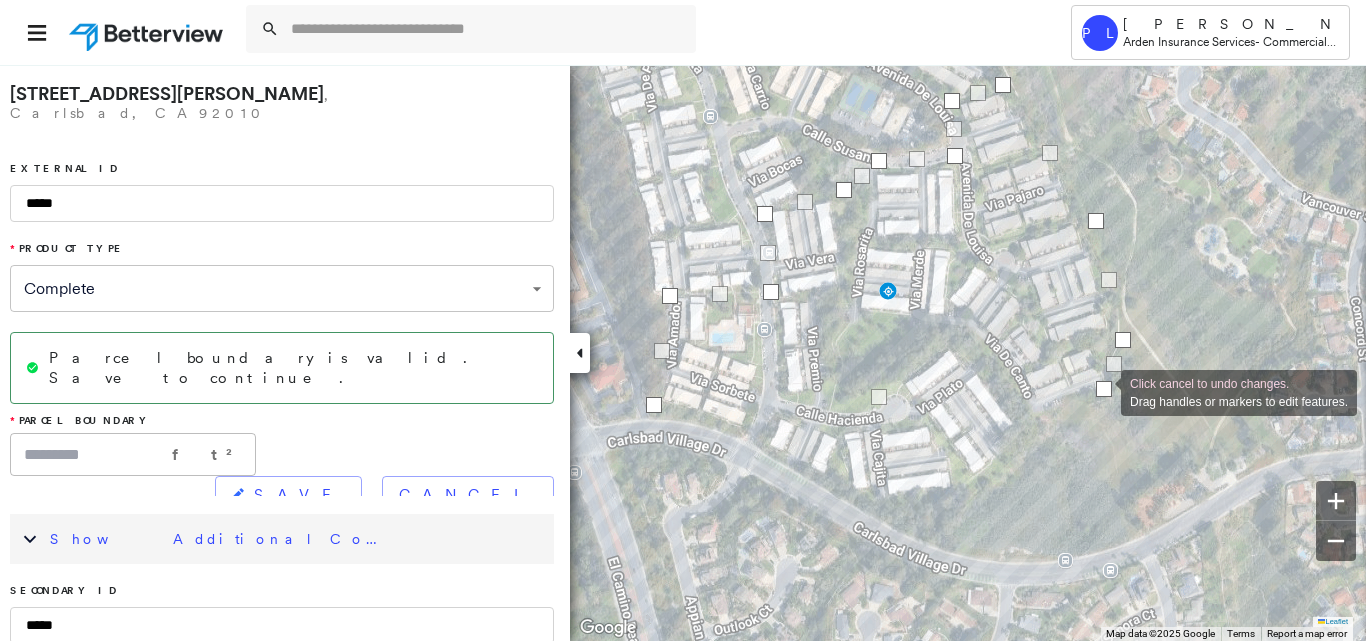 click at bounding box center [1104, 389] 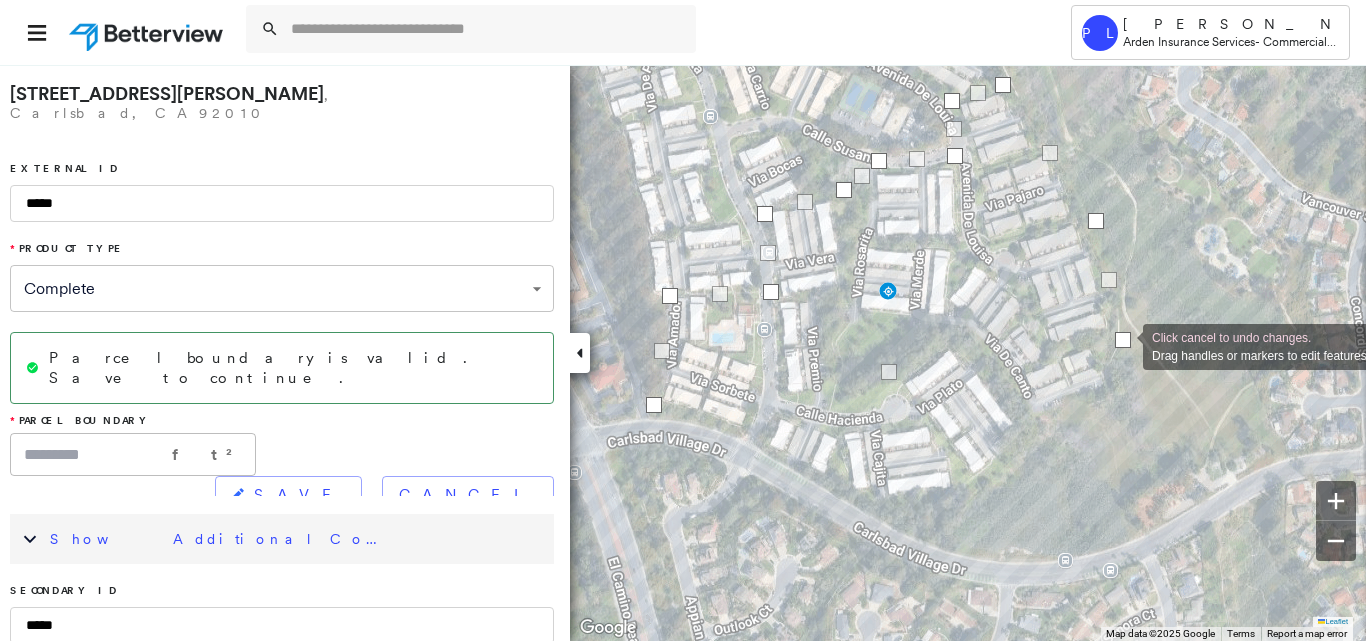click at bounding box center (1123, 340) 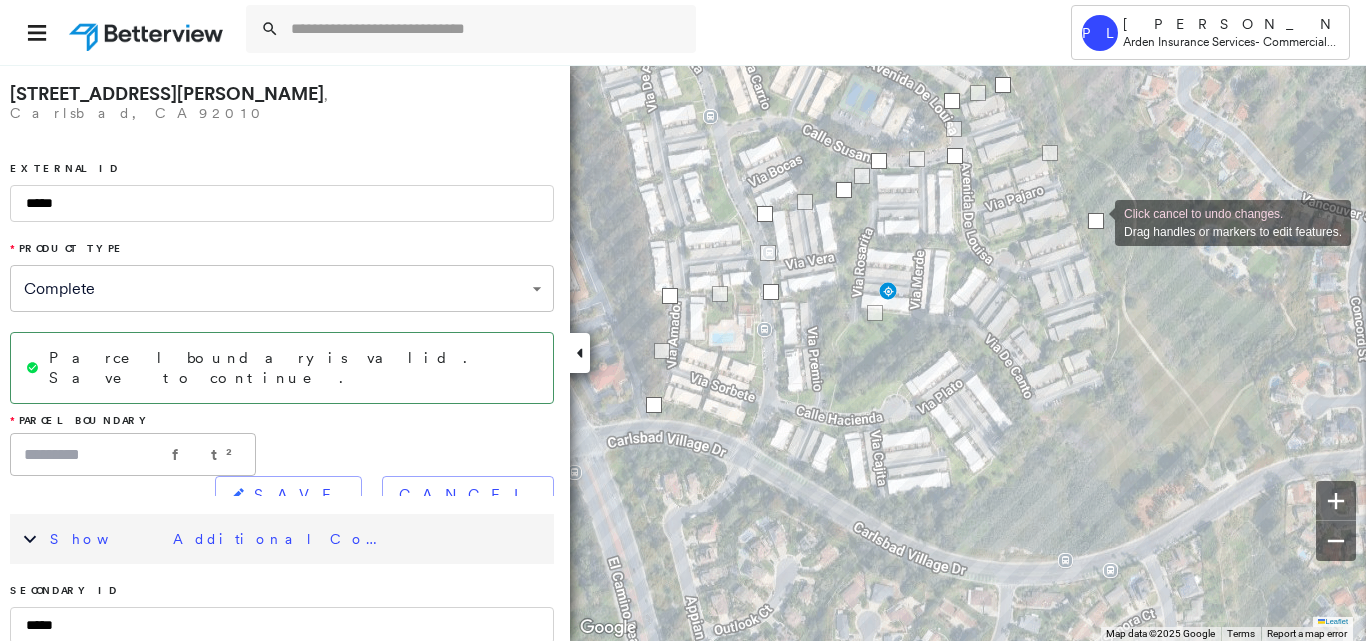click at bounding box center (1096, 221) 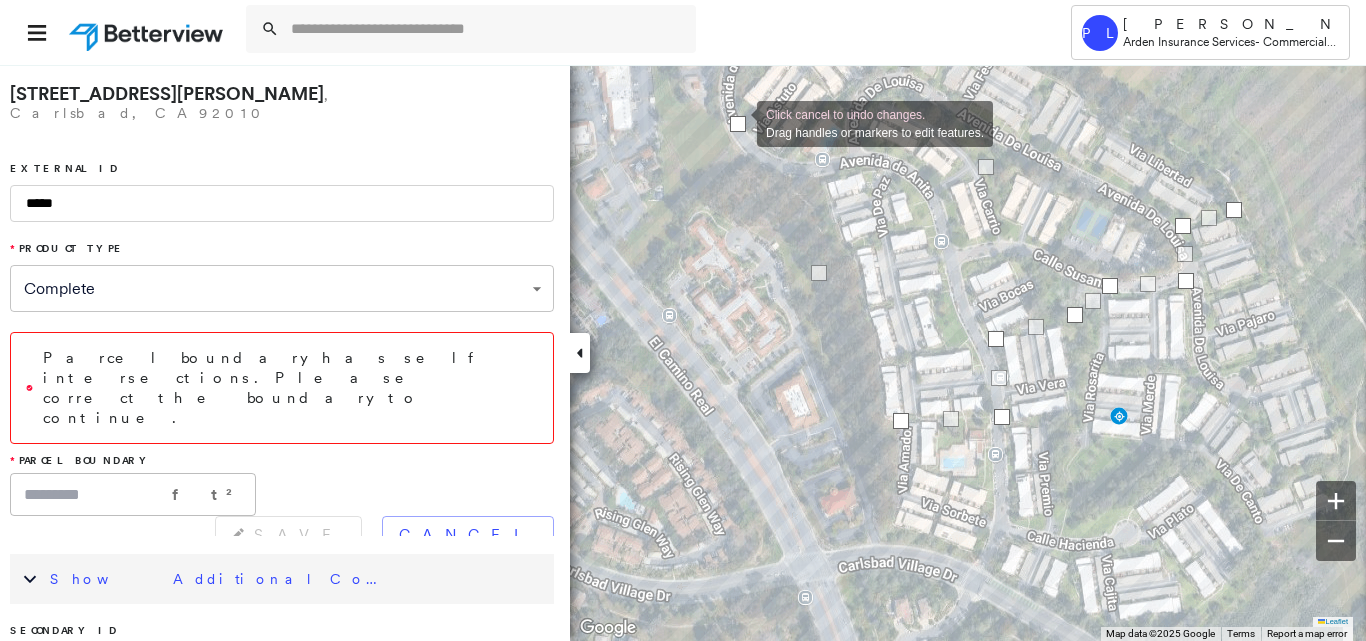 drag, startPoint x: 884, startPoint y: 528, endPoint x: 739, endPoint y: 124, distance: 429.23303 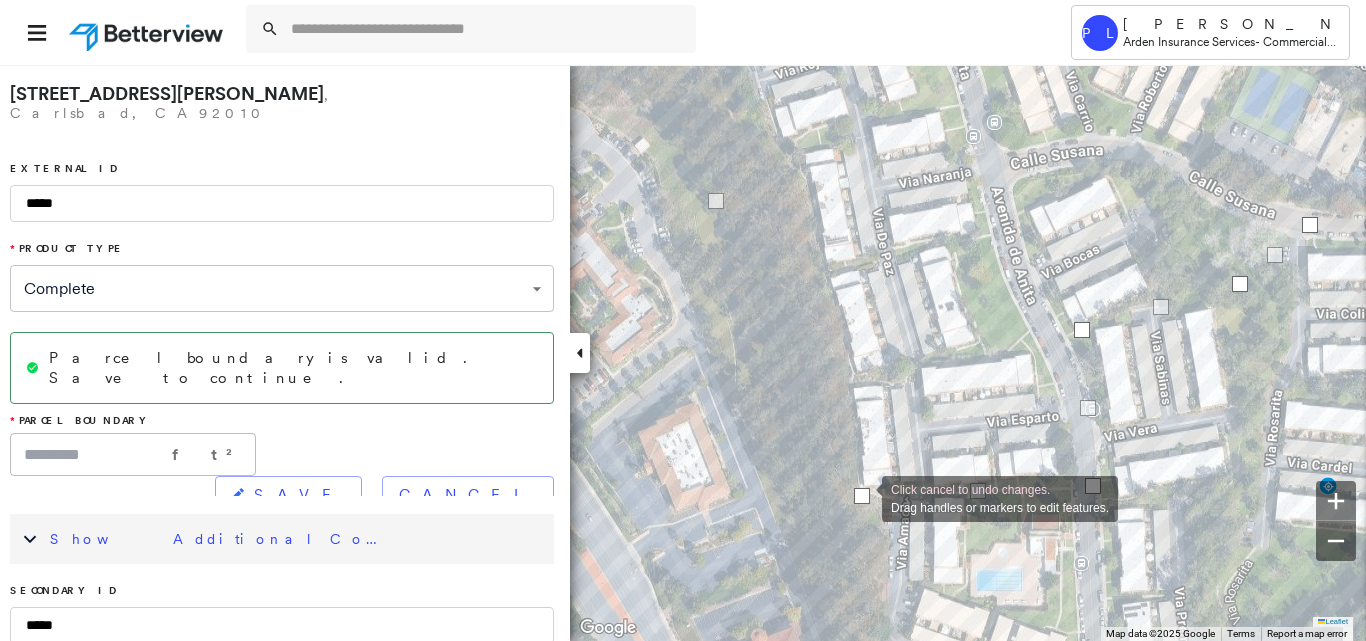 drag, startPoint x: 892, startPoint y: 496, endPoint x: 862, endPoint y: 497, distance: 30.016663 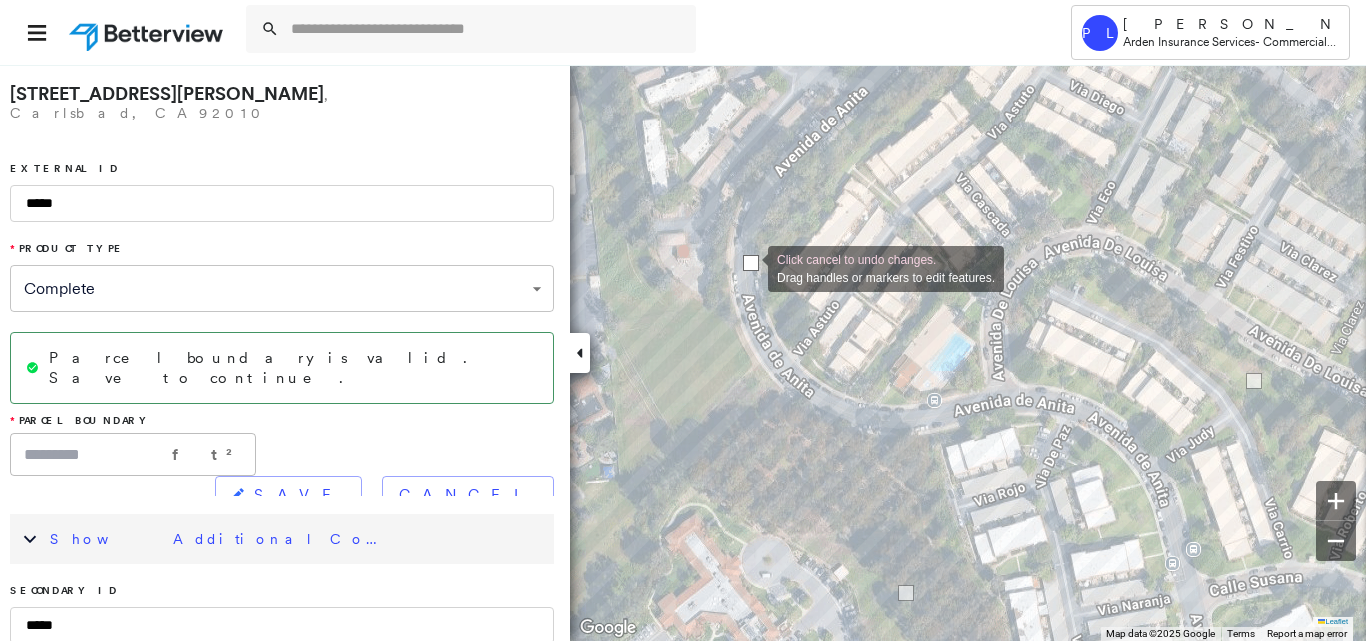 drag, startPoint x: 766, startPoint y: 335, endPoint x: 748, endPoint y: 267, distance: 70.34202 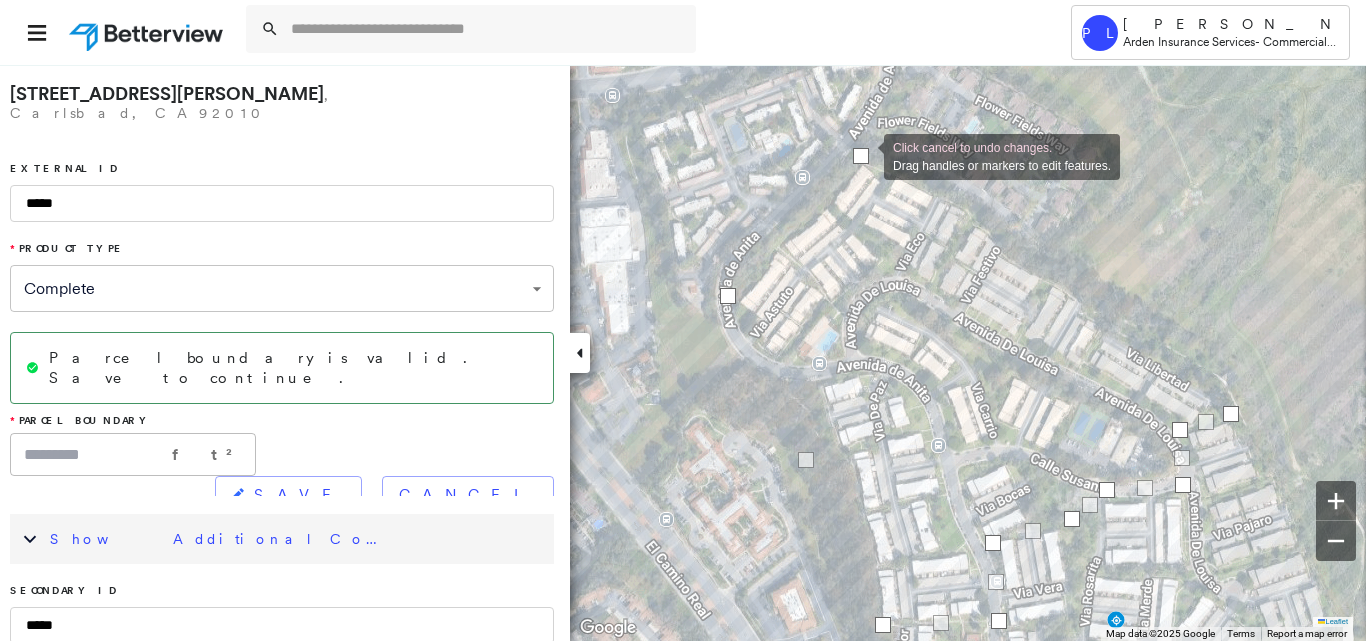 drag, startPoint x: 982, startPoint y: 354, endPoint x: 866, endPoint y: 158, distance: 227.75426 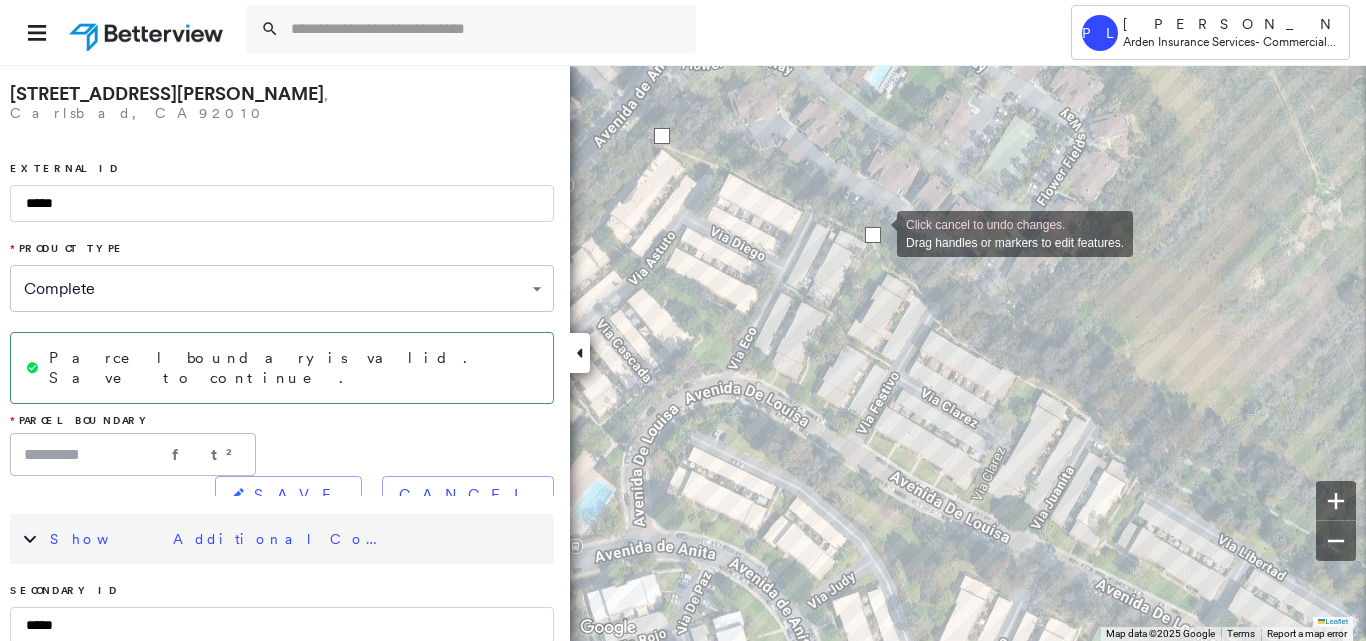 drag, startPoint x: 1034, startPoint y: 388, endPoint x: 877, endPoint y: 232, distance: 221.32555 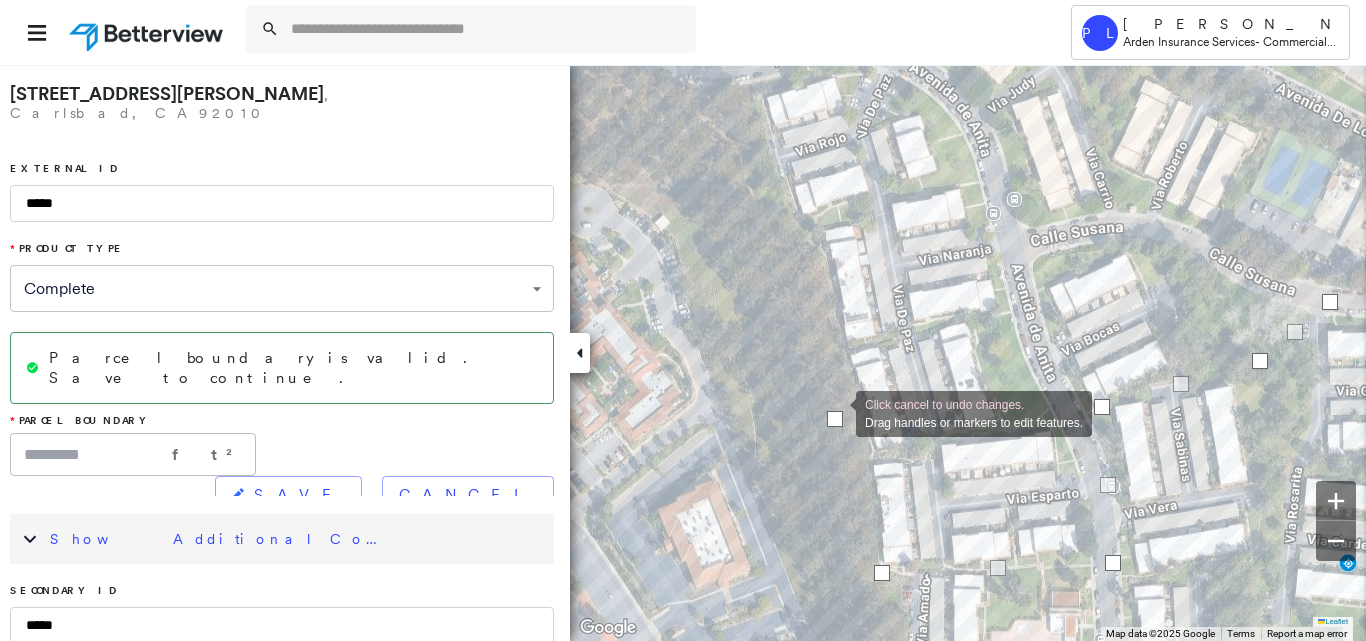 drag, startPoint x: 728, startPoint y: 236, endPoint x: 836, endPoint y: 412, distance: 206.49455 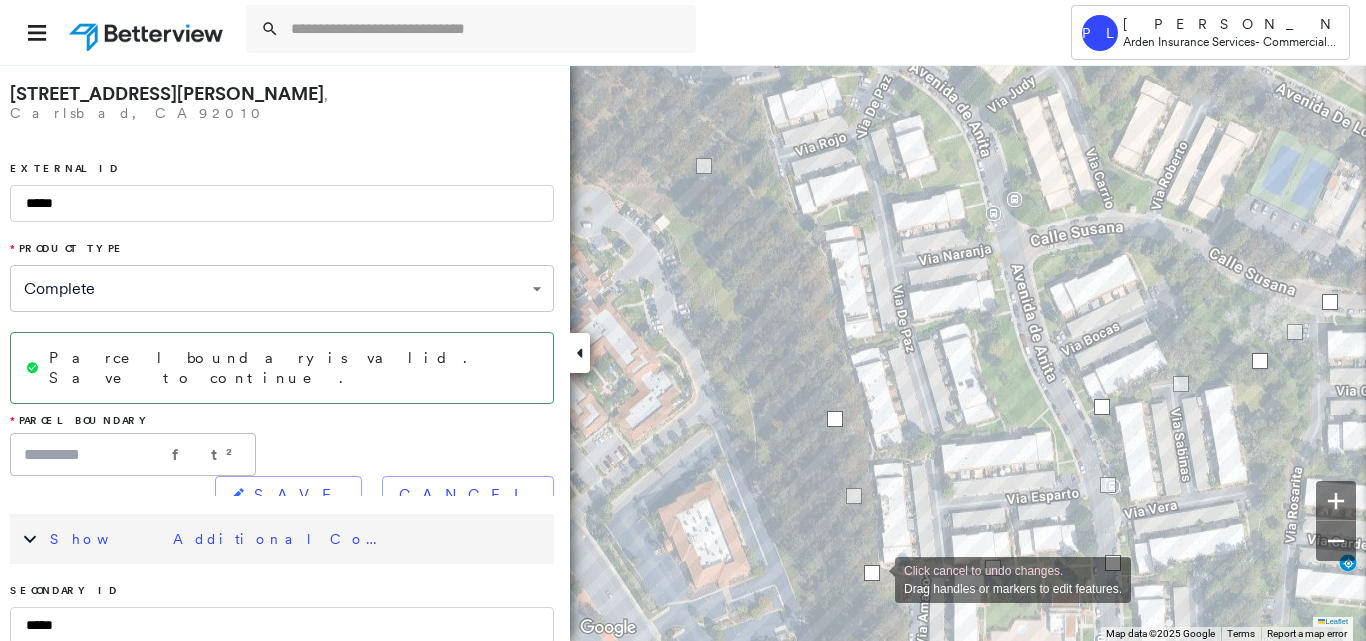 click at bounding box center [872, 573] 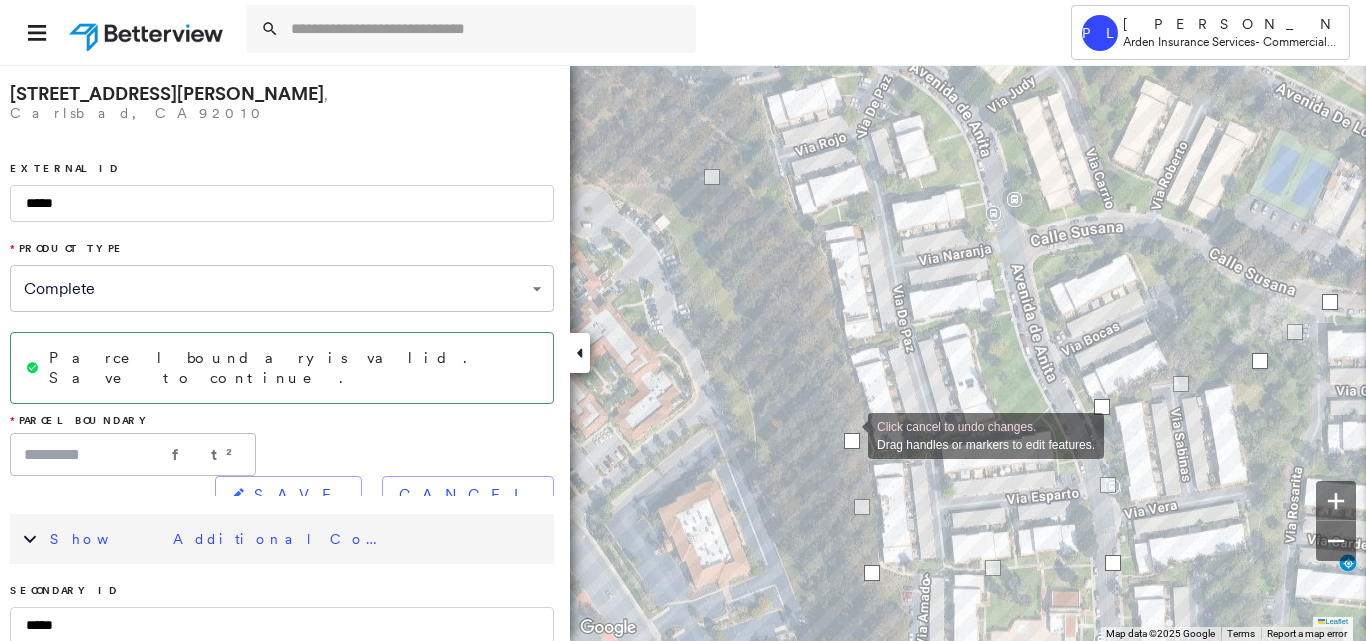 drag, startPoint x: 831, startPoint y: 412, endPoint x: 848, endPoint y: 434, distance: 27.802877 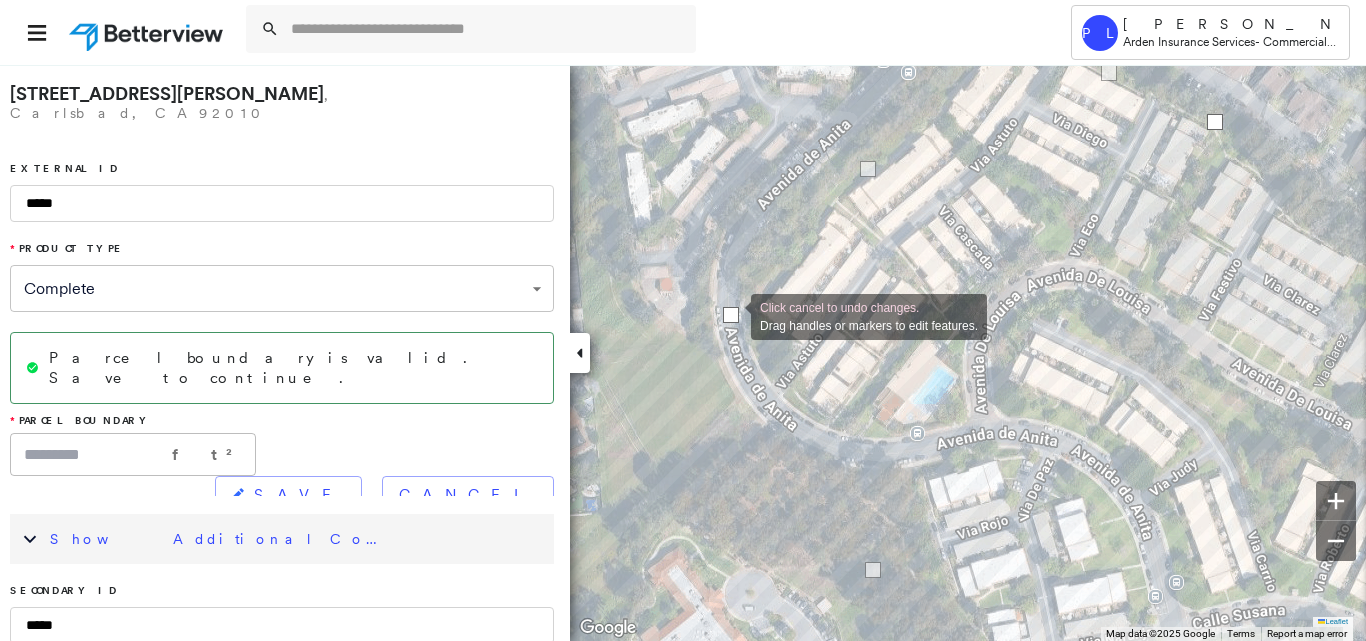 drag, startPoint x: 734, startPoint y: 296, endPoint x: 731, endPoint y: 315, distance: 19.235384 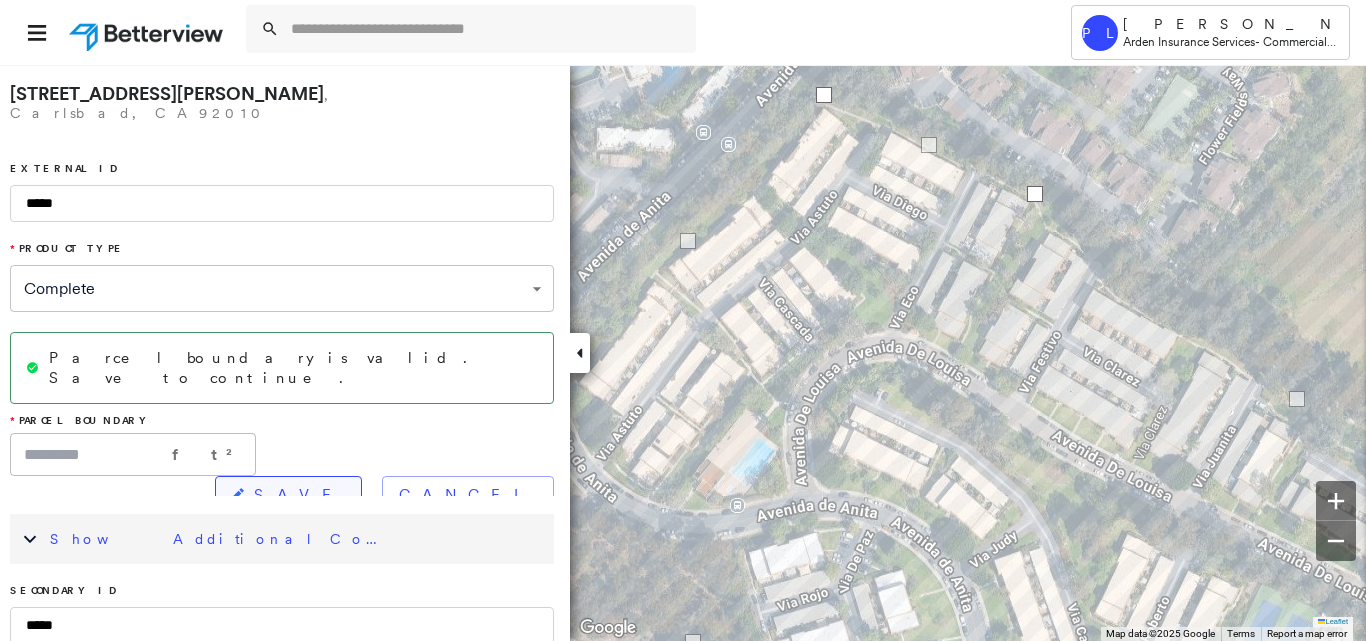 click on "SAVE" at bounding box center (288, 495) 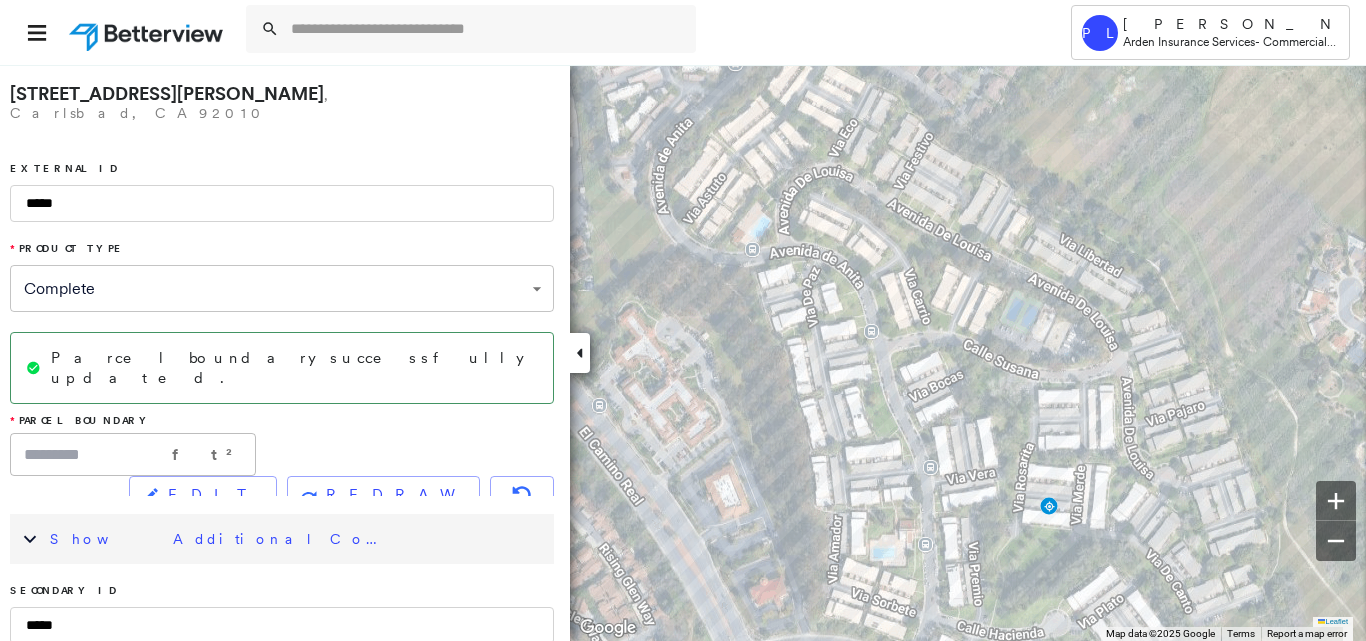 click on "Show Additional Company Data" at bounding box center (220, 539) 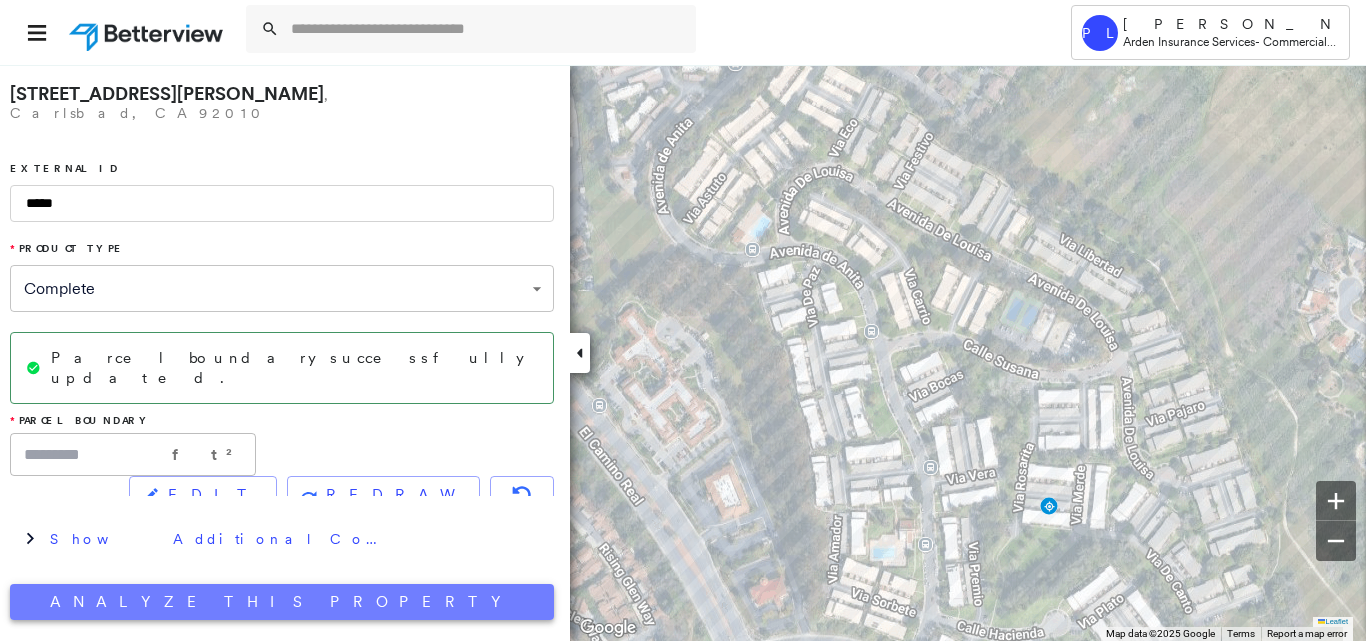 click on "Analyze This Property" at bounding box center [282, 602] 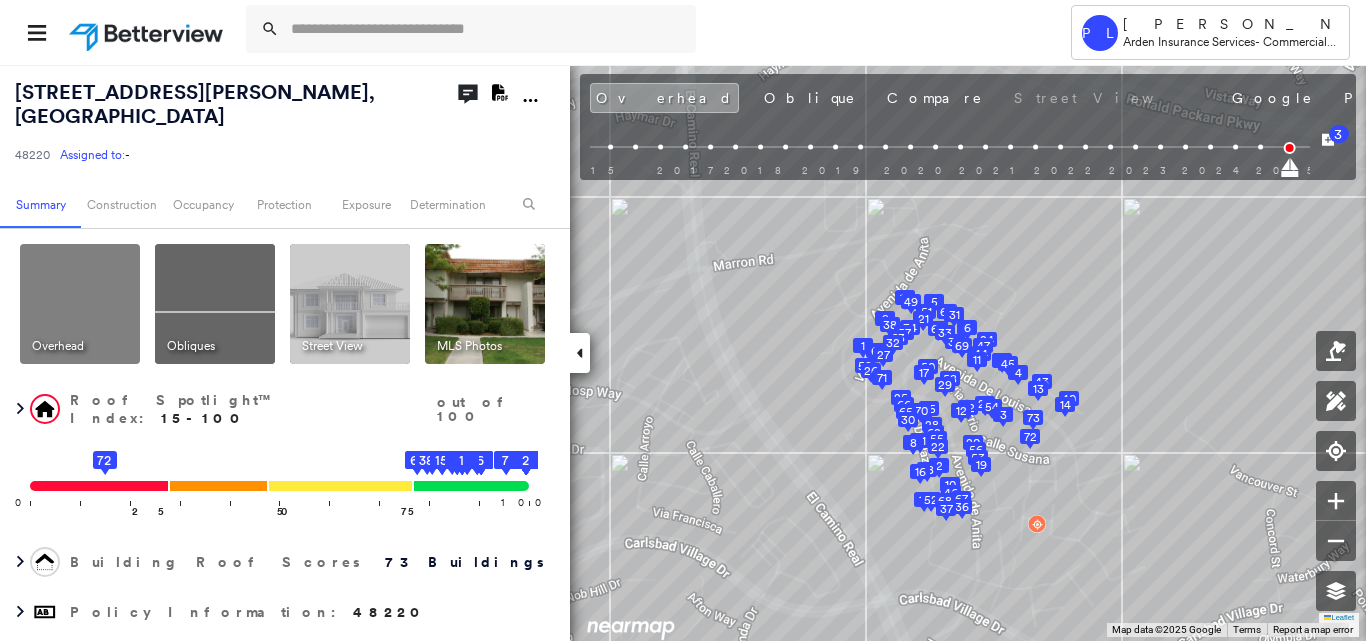 click 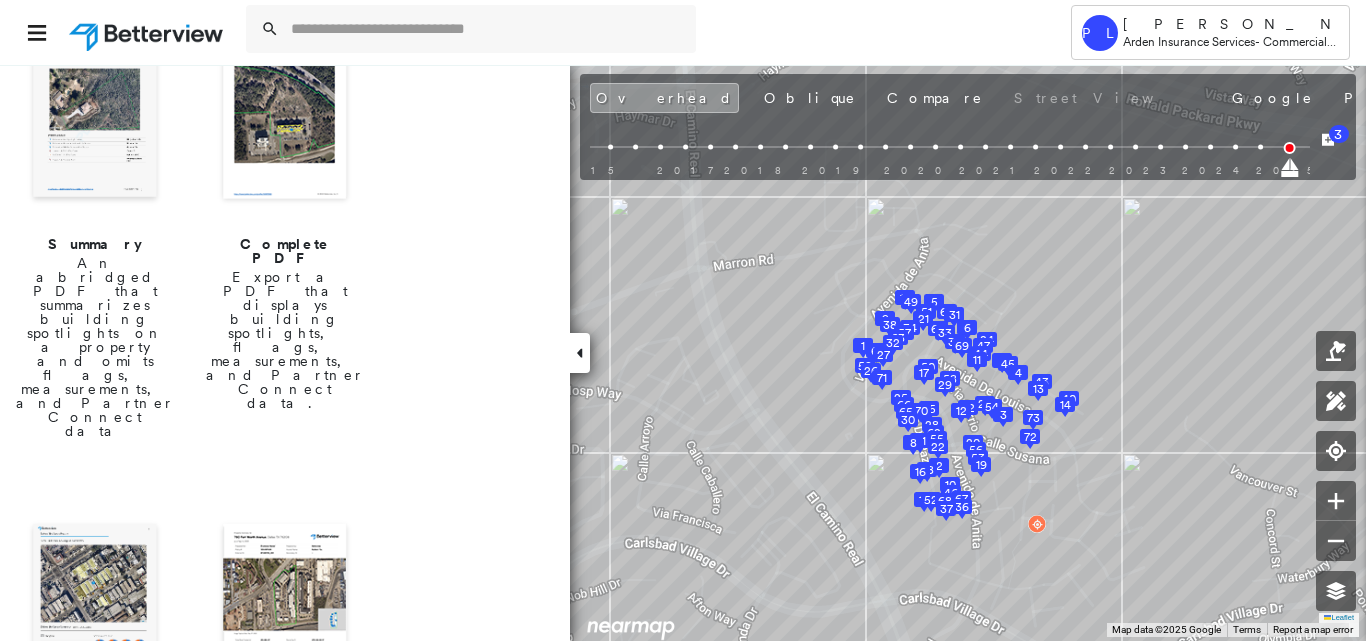 scroll, scrollTop: 300, scrollLeft: 0, axis: vertical 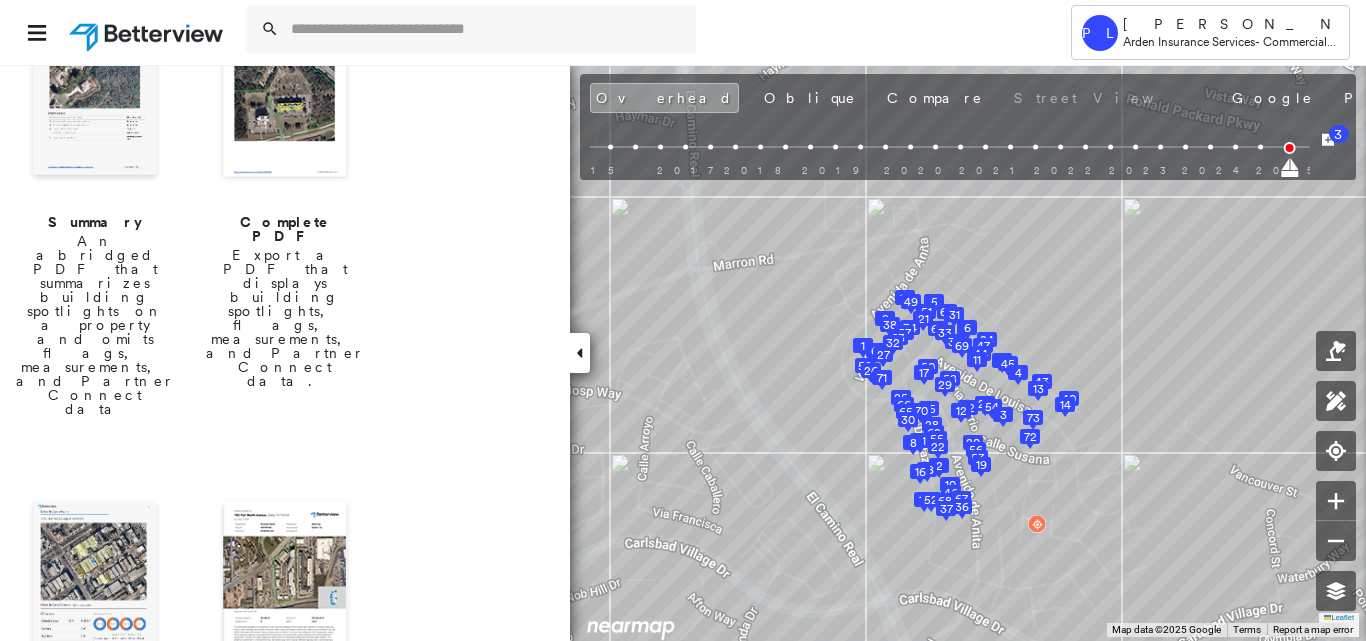 click at bounding box center (95, 586) 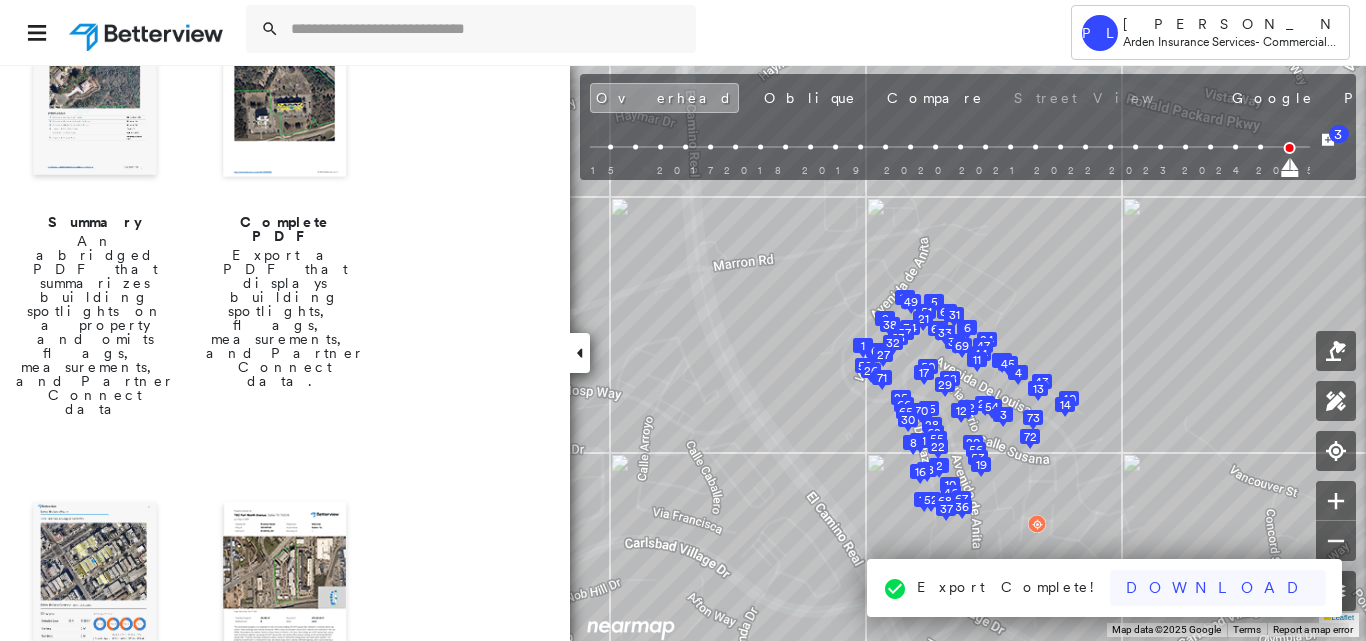 click on "Download" at bounding box center (1218, 588) 